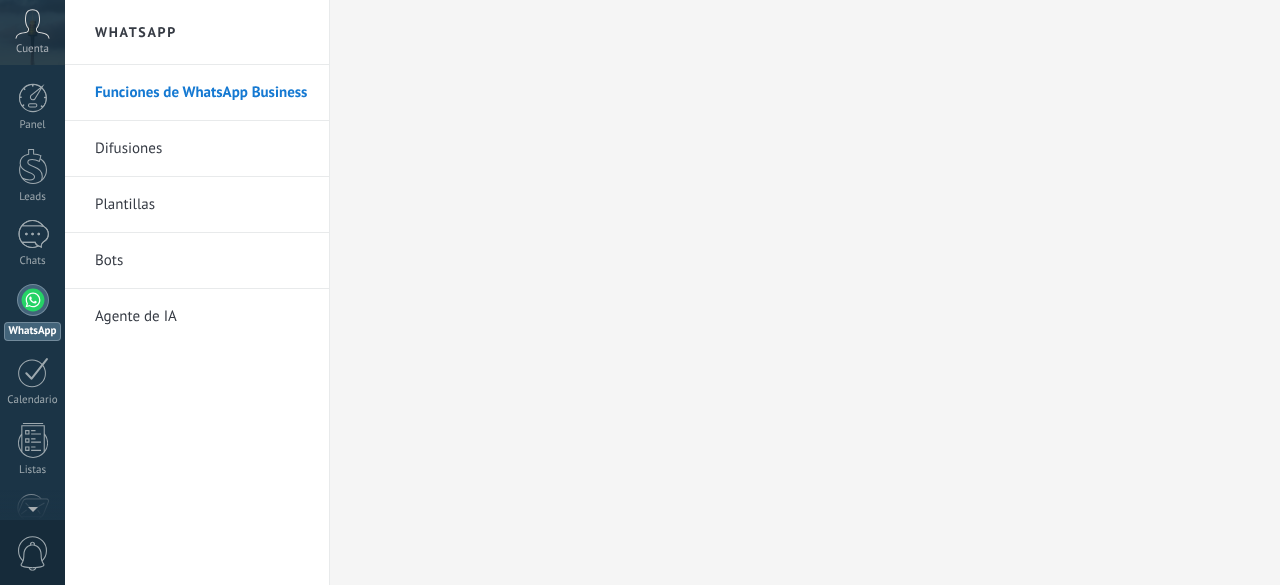 scroll, scrollTop: 0, scrollLeft: 0, axis: both 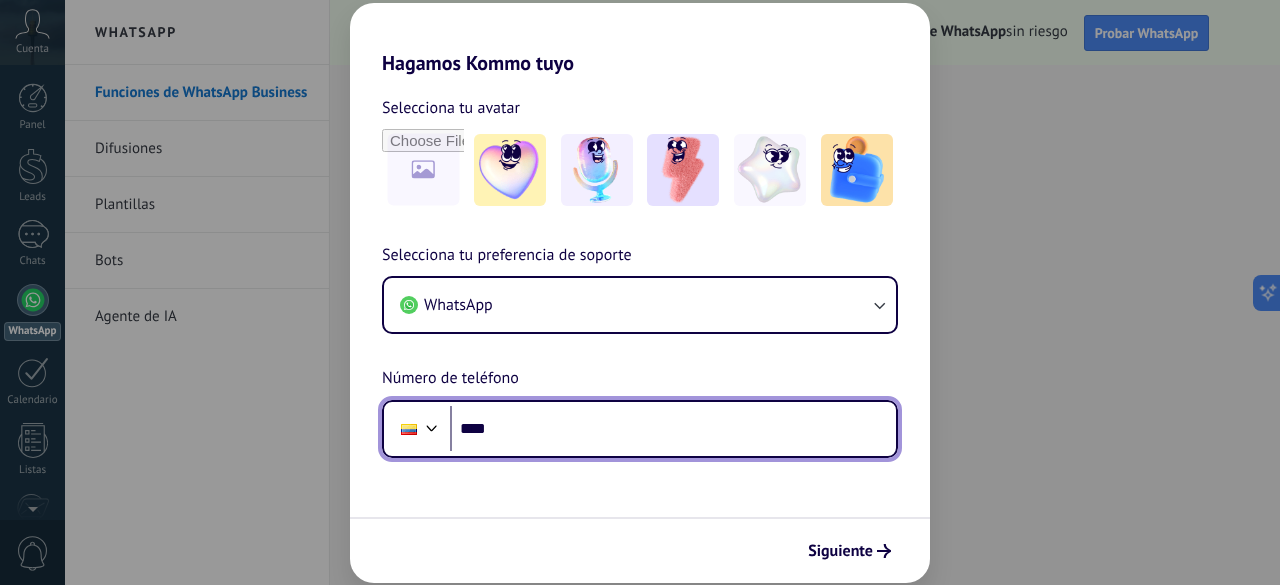 click on "****" at bounding box center [673, 429] 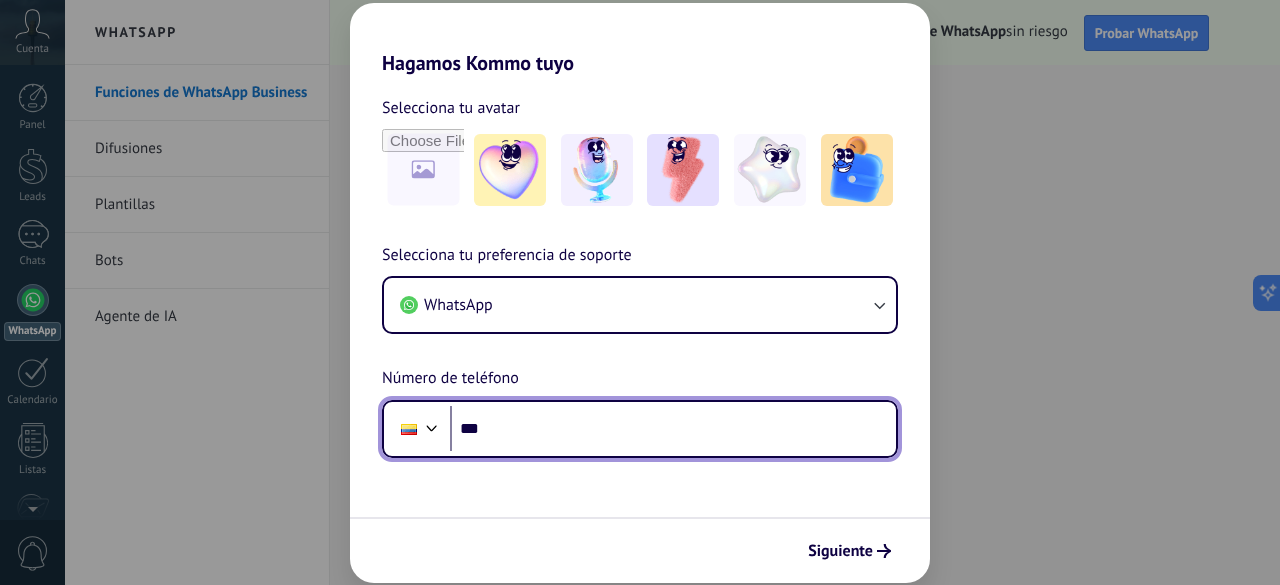 type on "**" 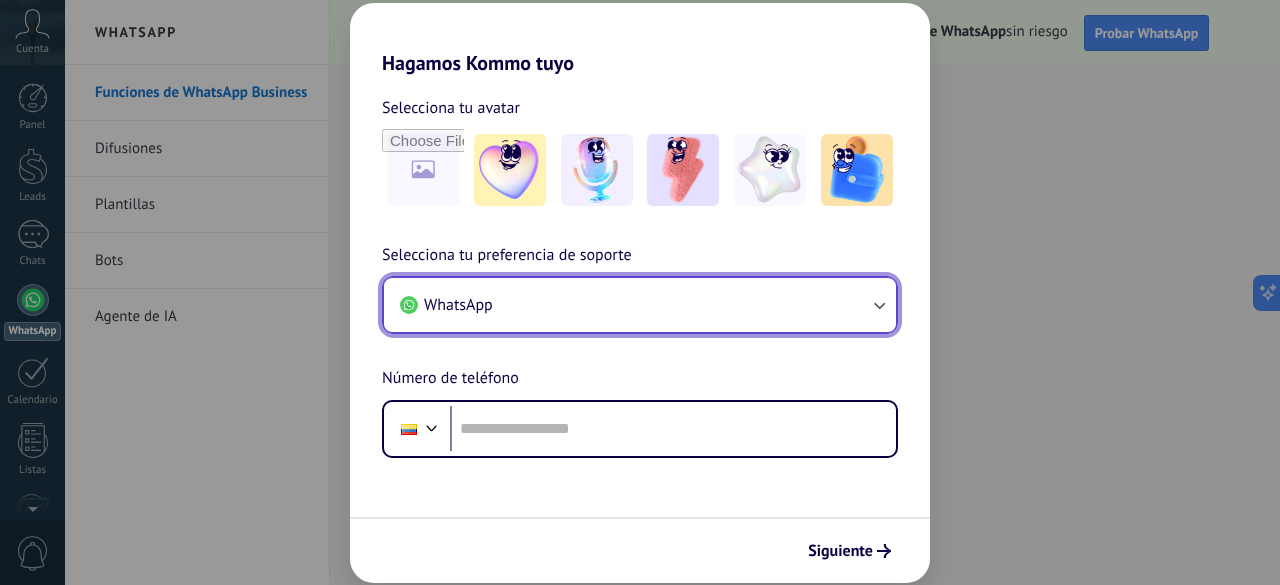 click on "WhatsApp" at bounding box center (640, 305) 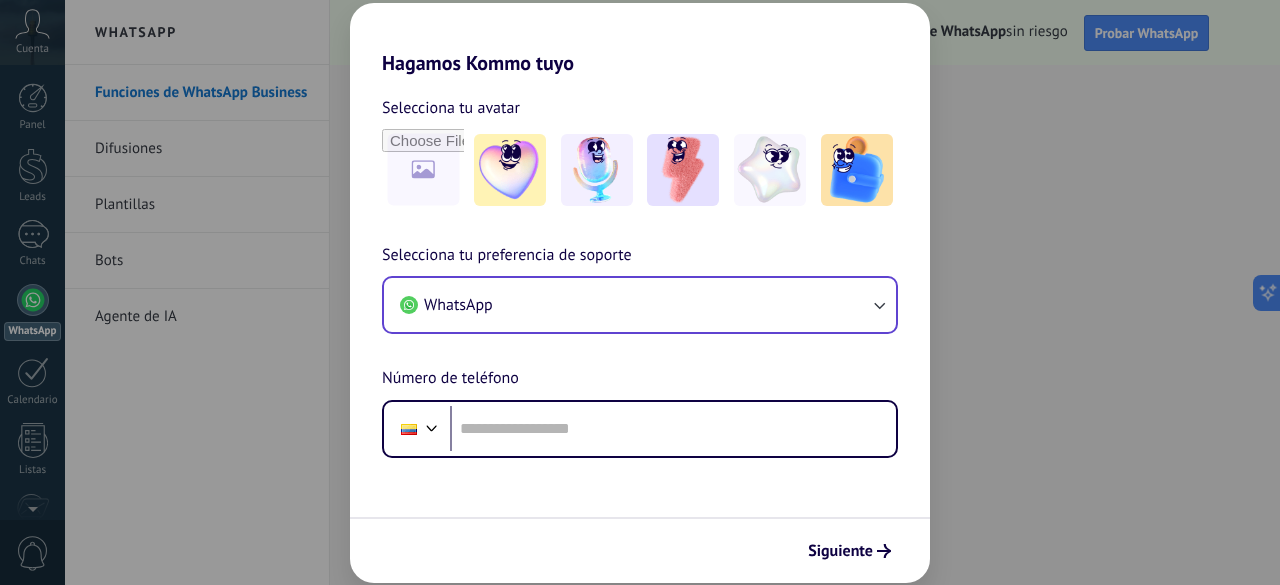 scroll, scrollTop: 0, scrollLeft: 0, axis: both 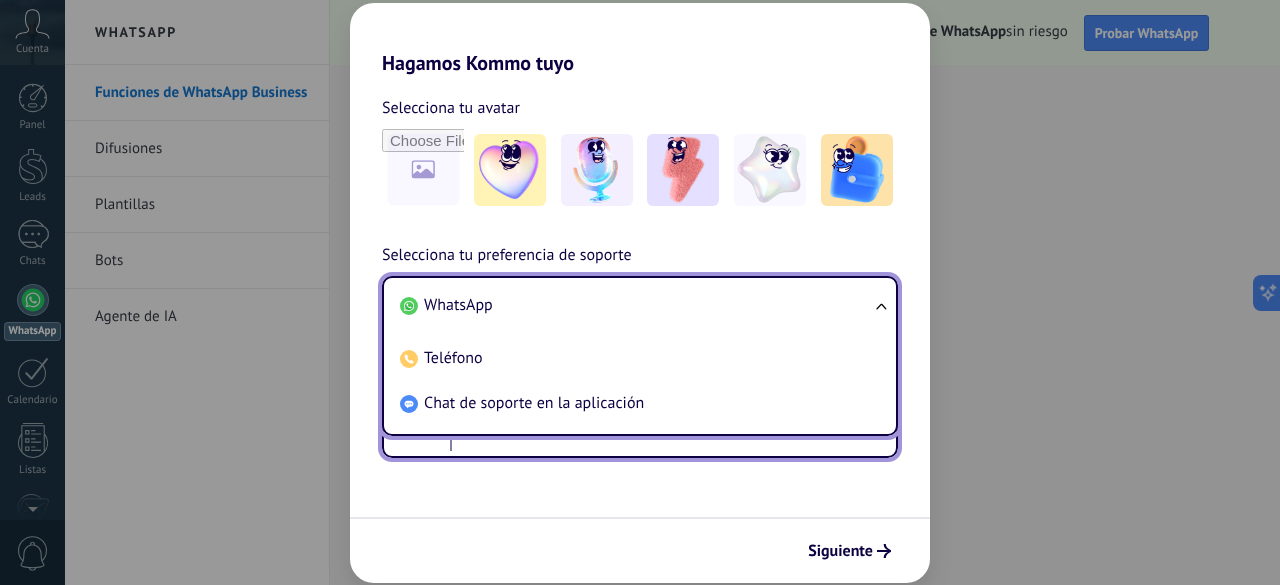click at bounding box center (673, 429) 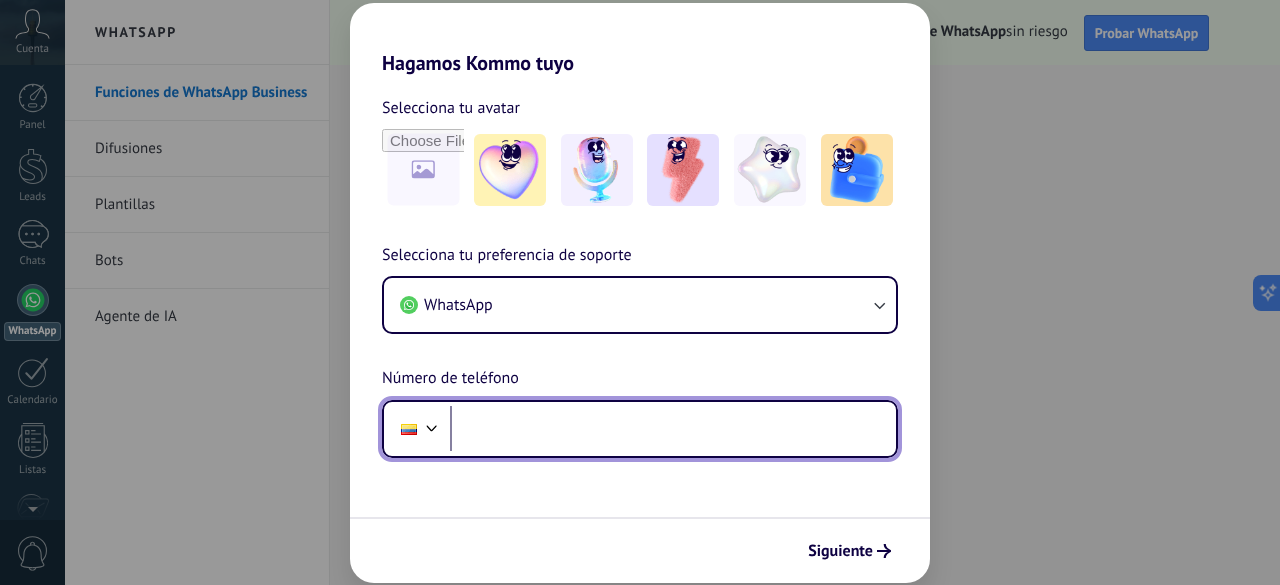 click at bounding box center [673, 429] 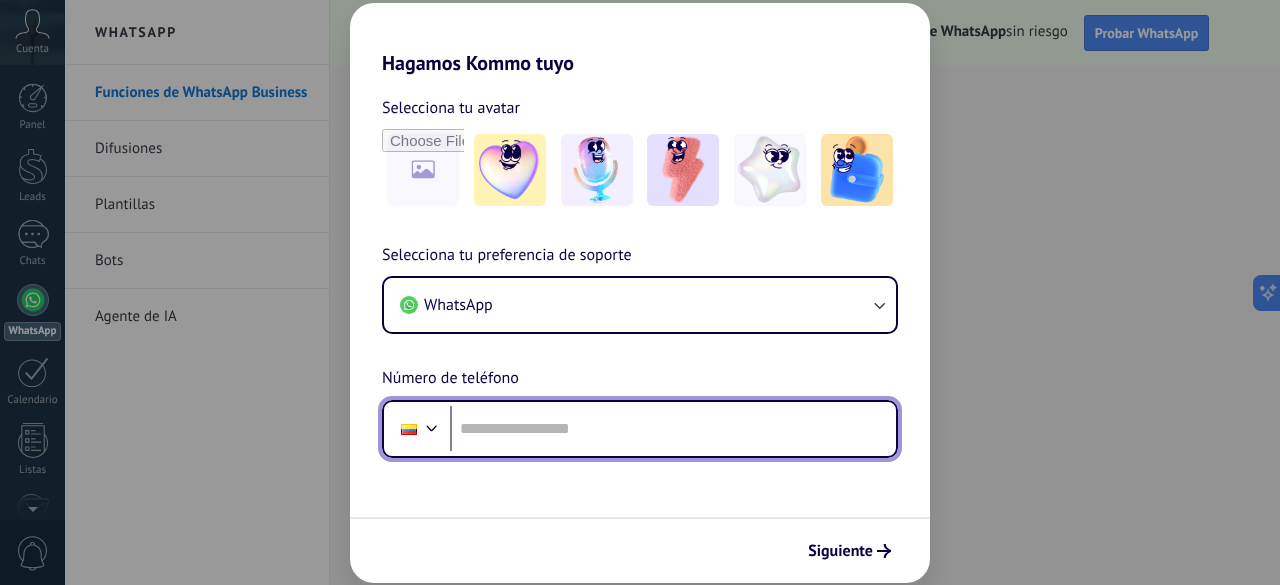 click at bounding box center (432, 426) 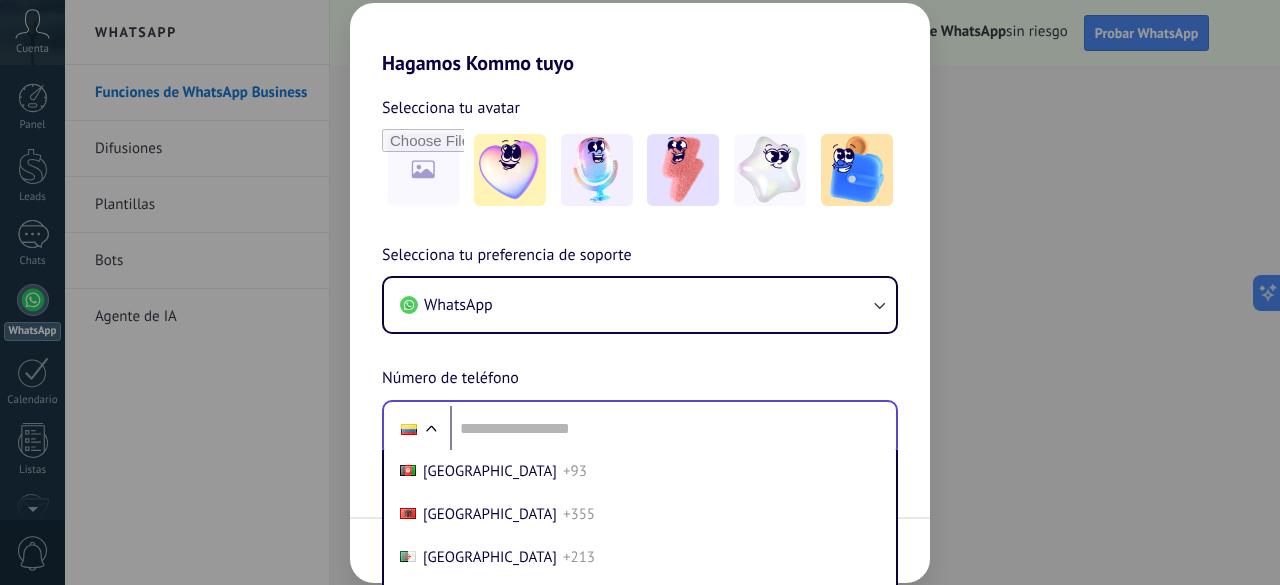 scroll, scrollTop: 102, scrollLeft: 0, axis: vertical 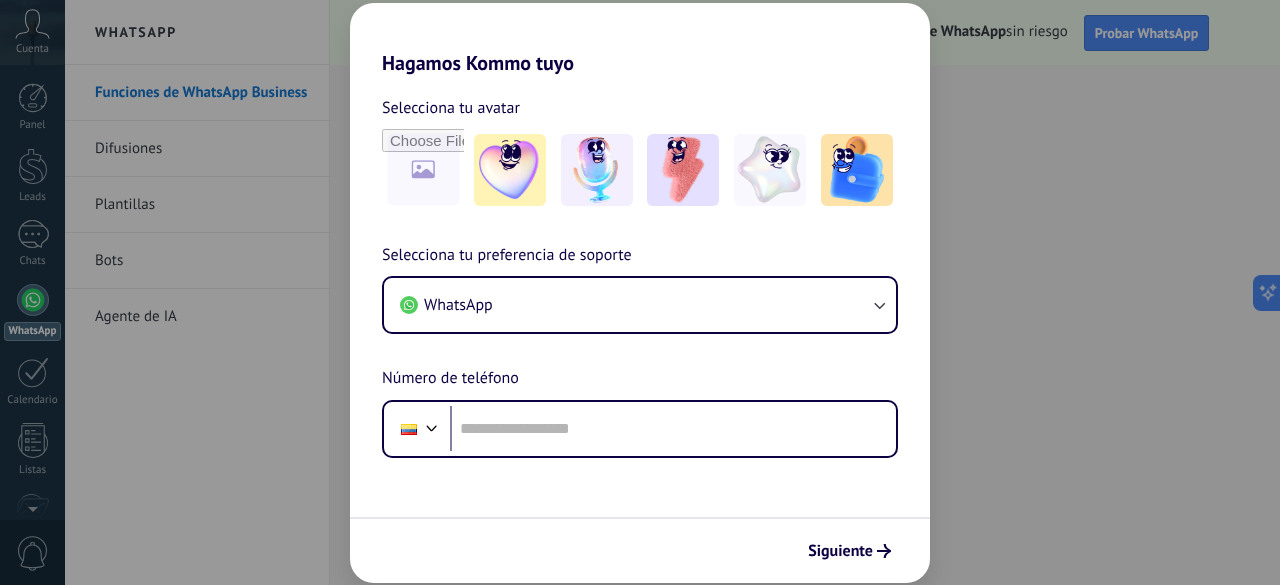 click on "Selecciona tu preferencia de soporte WhatsApp Número de teléfono Phone" at bounding box center [640, 350] 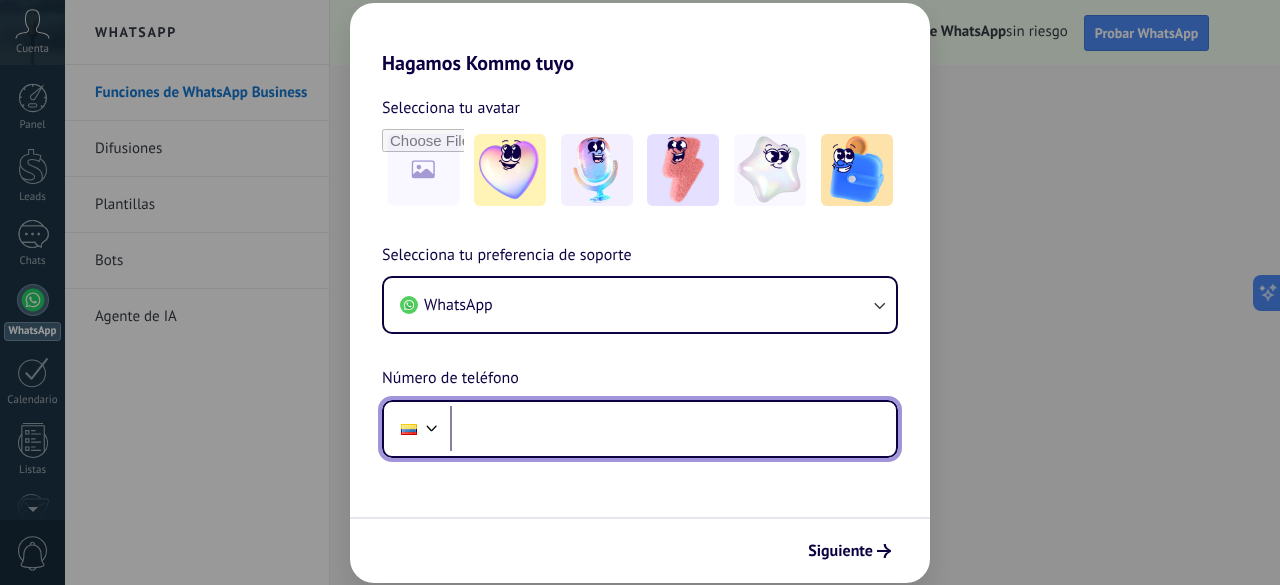 click at bounding box center (673, 429) 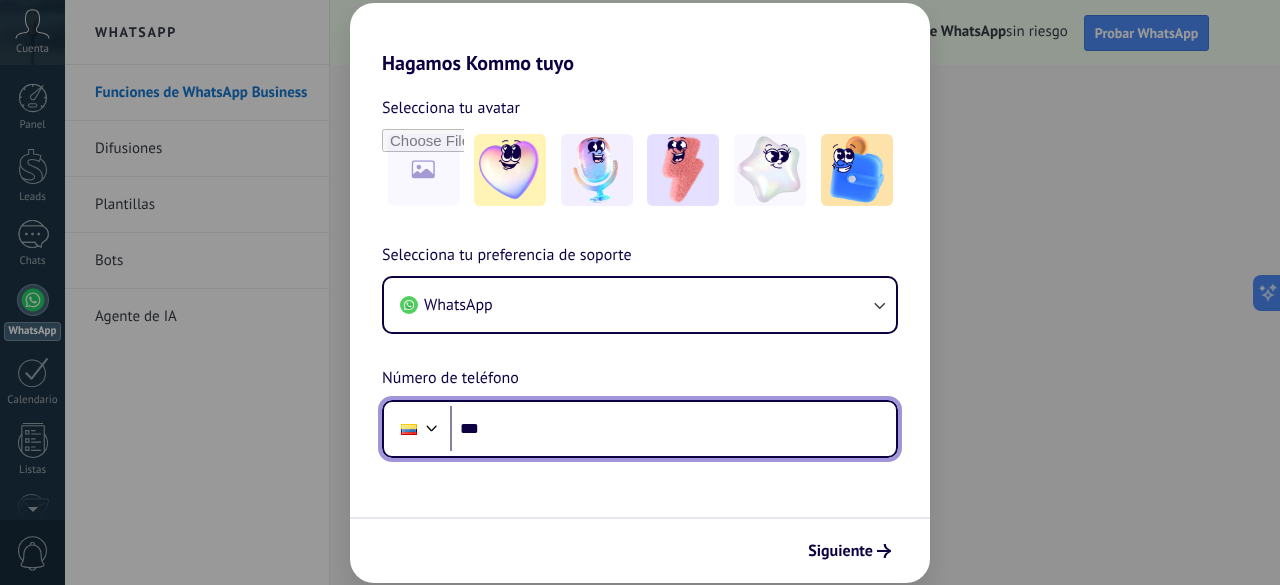 type on "**" 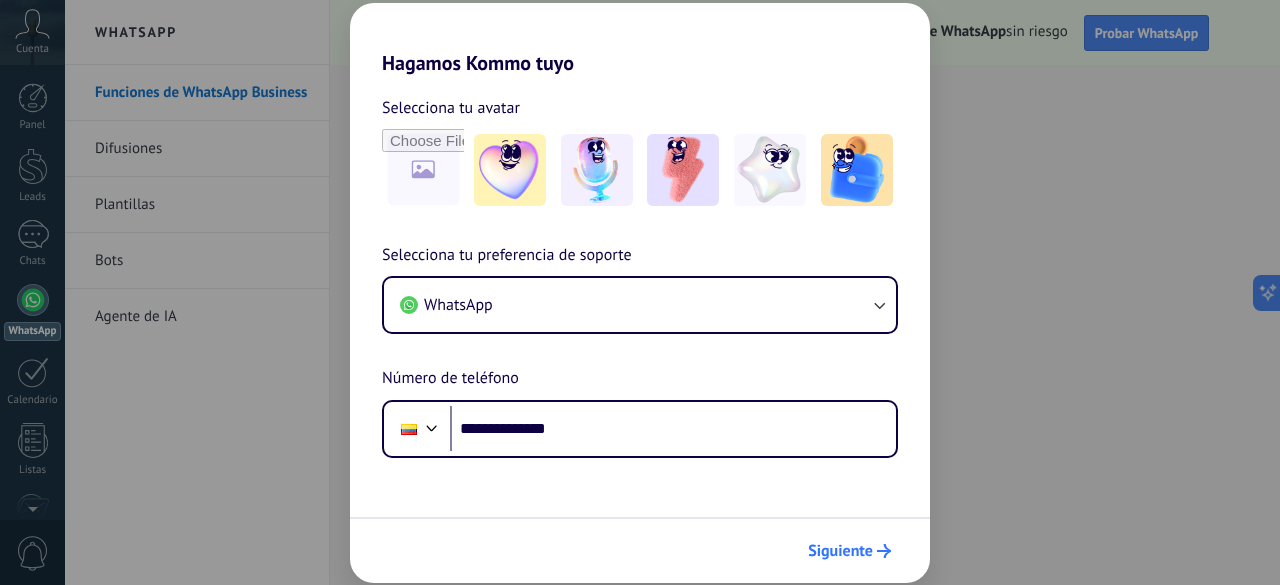 click on "Siguiente" at bounding box center (840, 551) 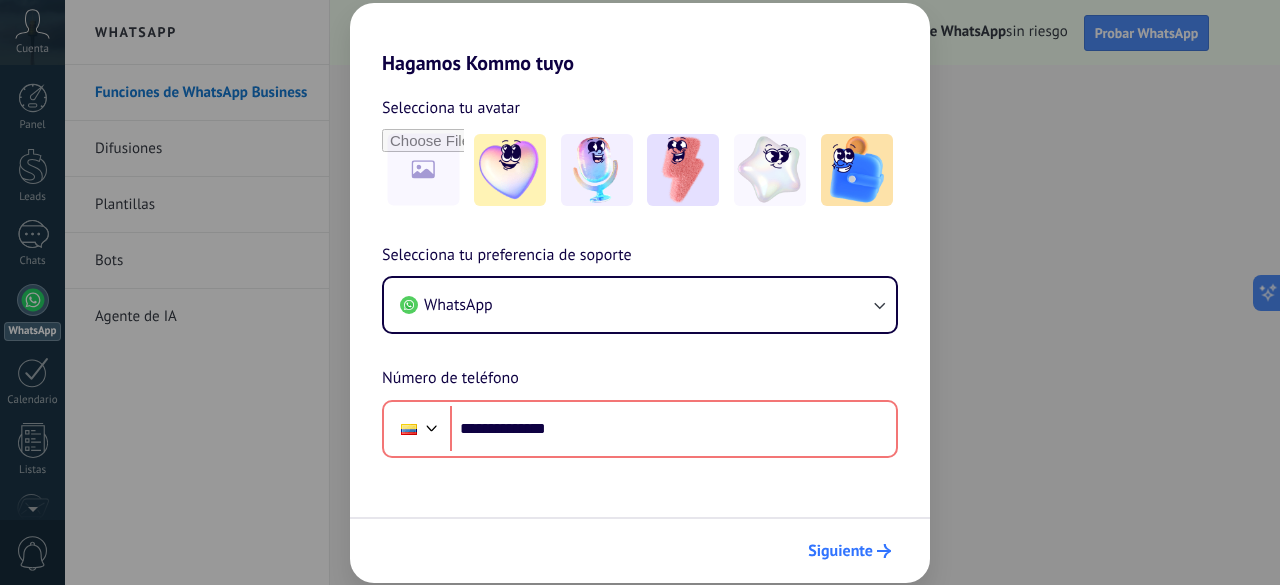 click on "Siguiente" at bounding box center (840, 551) 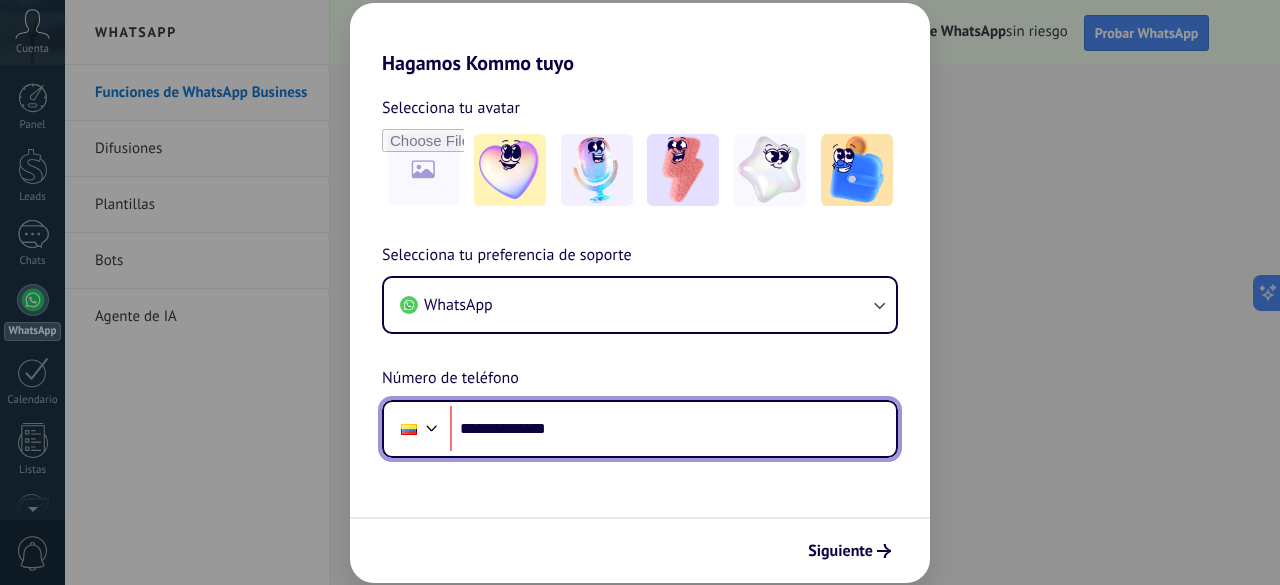 click at bounding box center [432, 426] 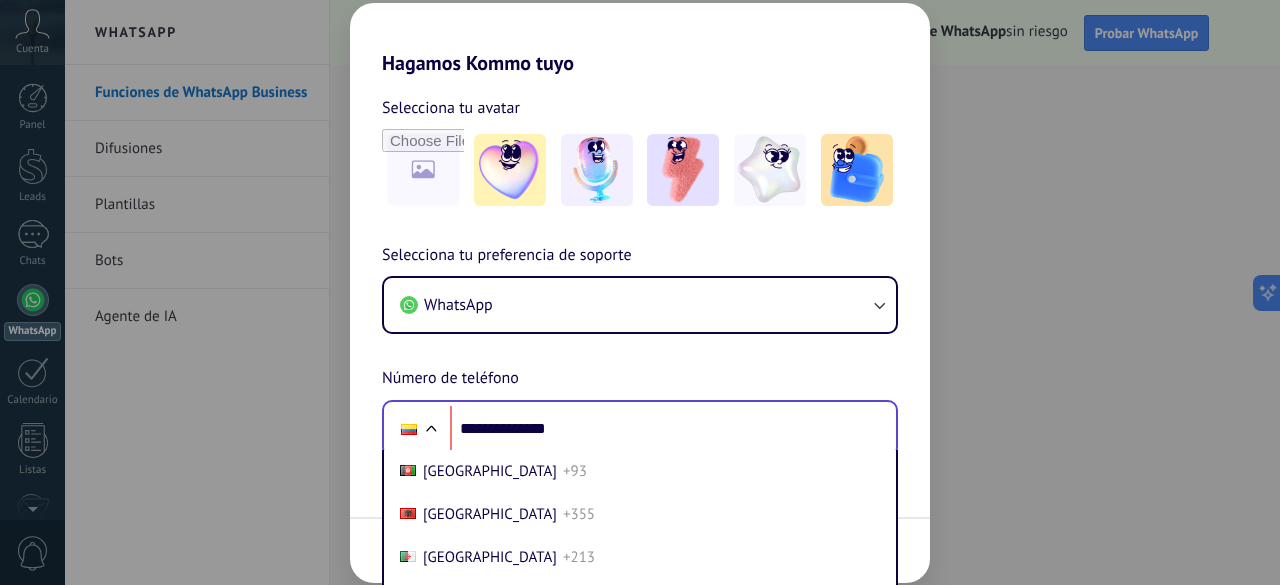 scroll, scrollTop: 102, scrollLeft: 0, axis: vertical 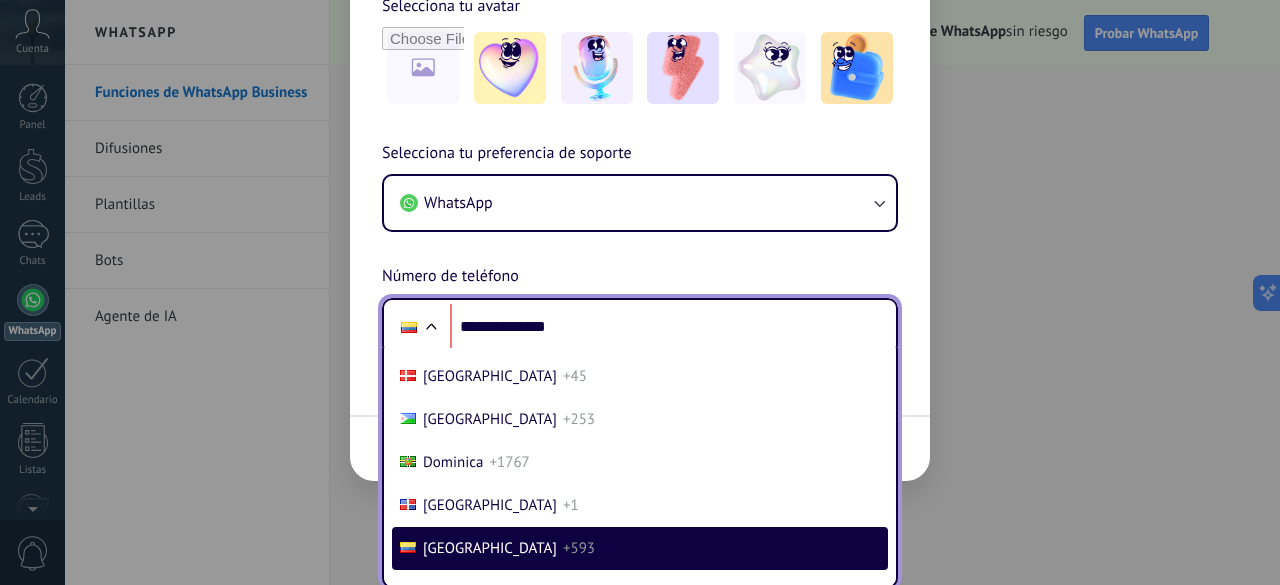 click on "[GEOGRAPHIC_DATA] +593" at bounding box center (640, 548) 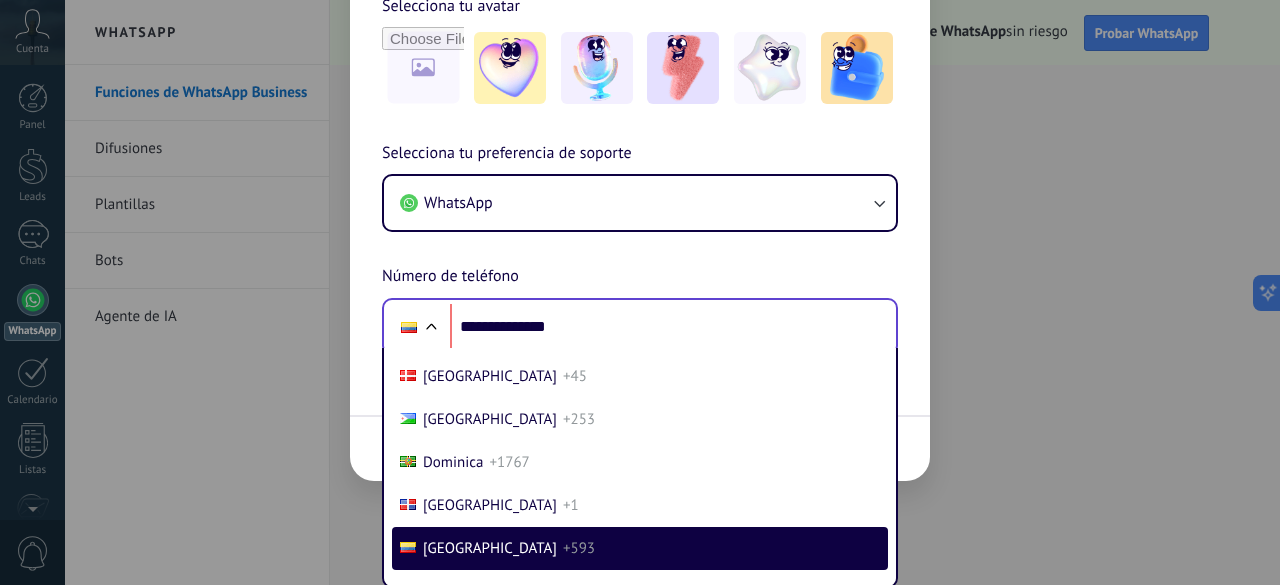 scroll, scrollTop: 0, scrollLeft: 0, axis: both 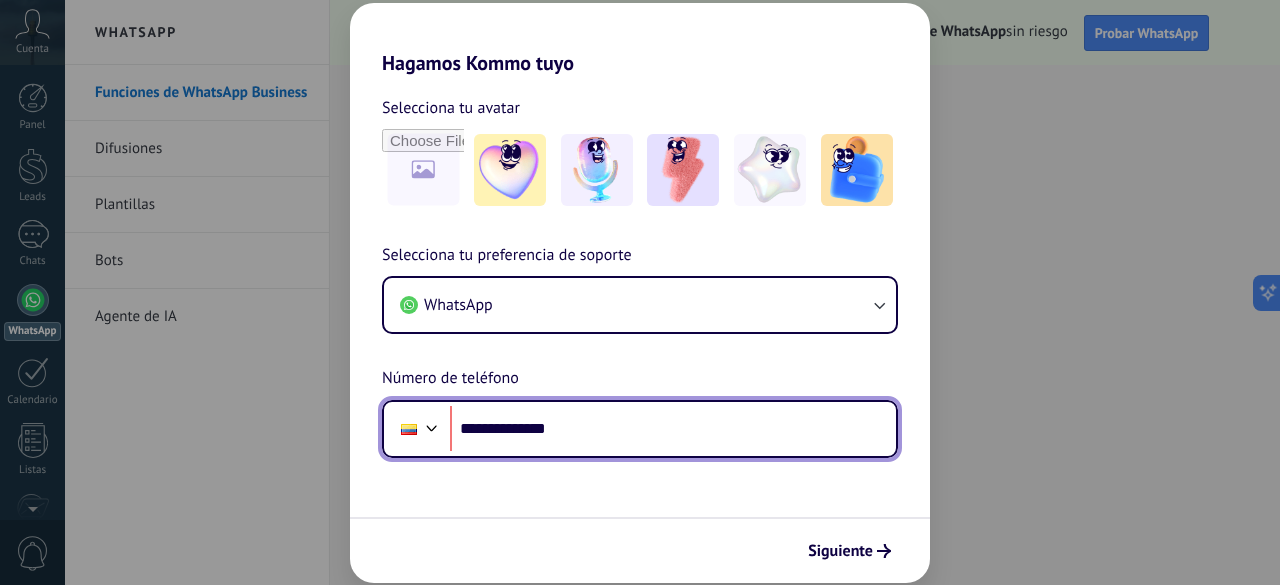 click on "**********" at bounding box center (673, 429) 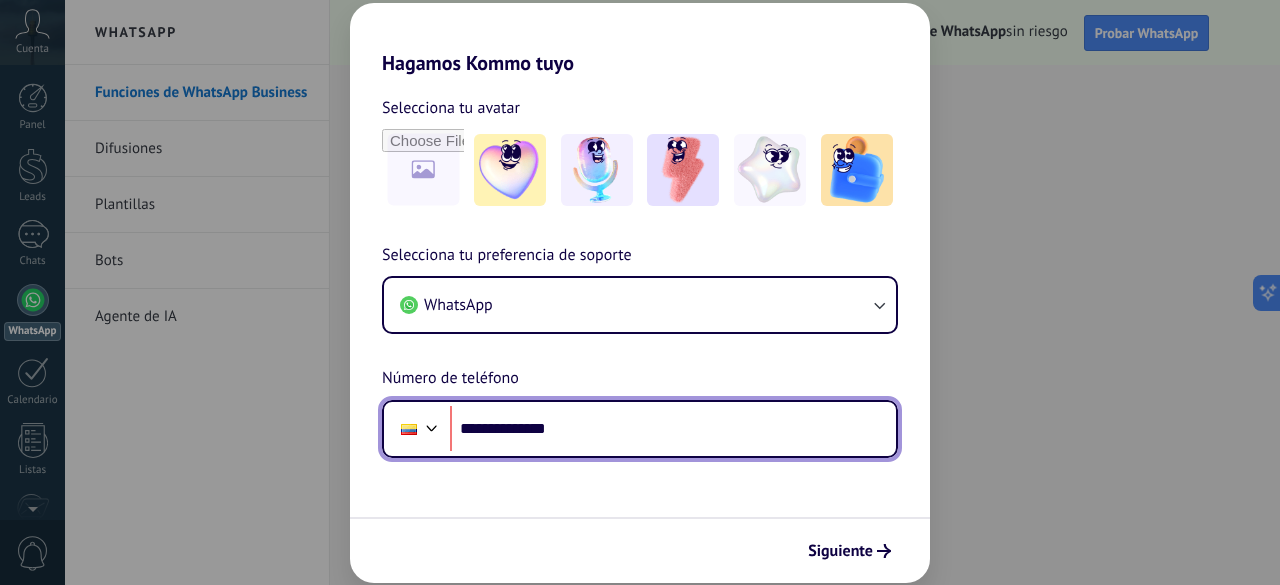 click on "**********" at bounding box center (673, 429) 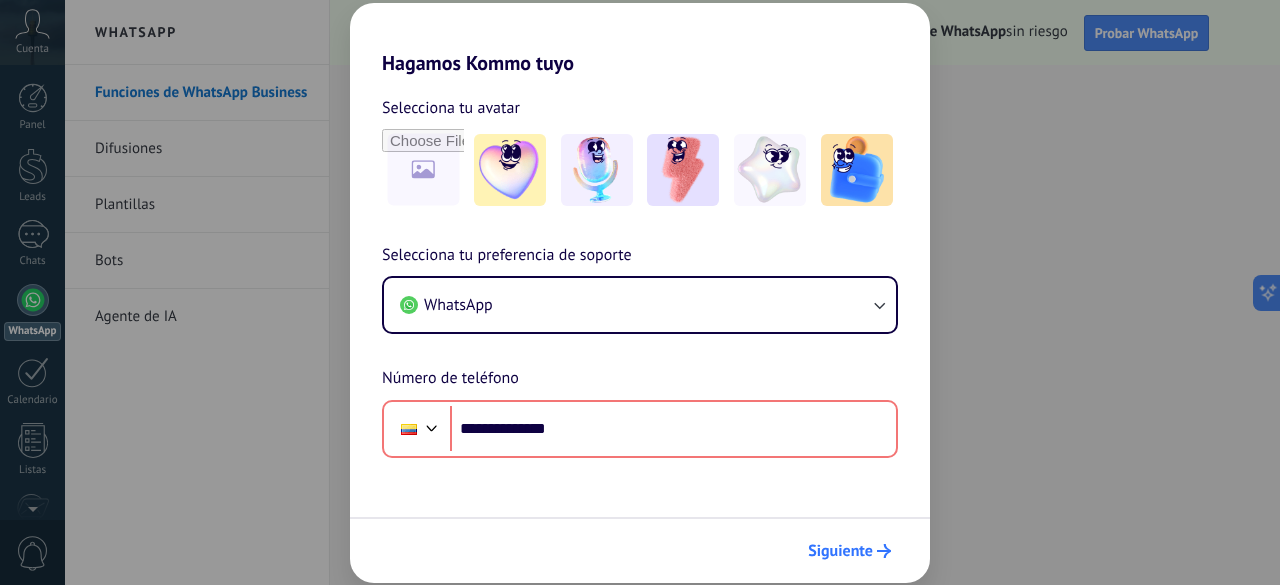 click on "Siguiente" at bounding box center [849, 551] 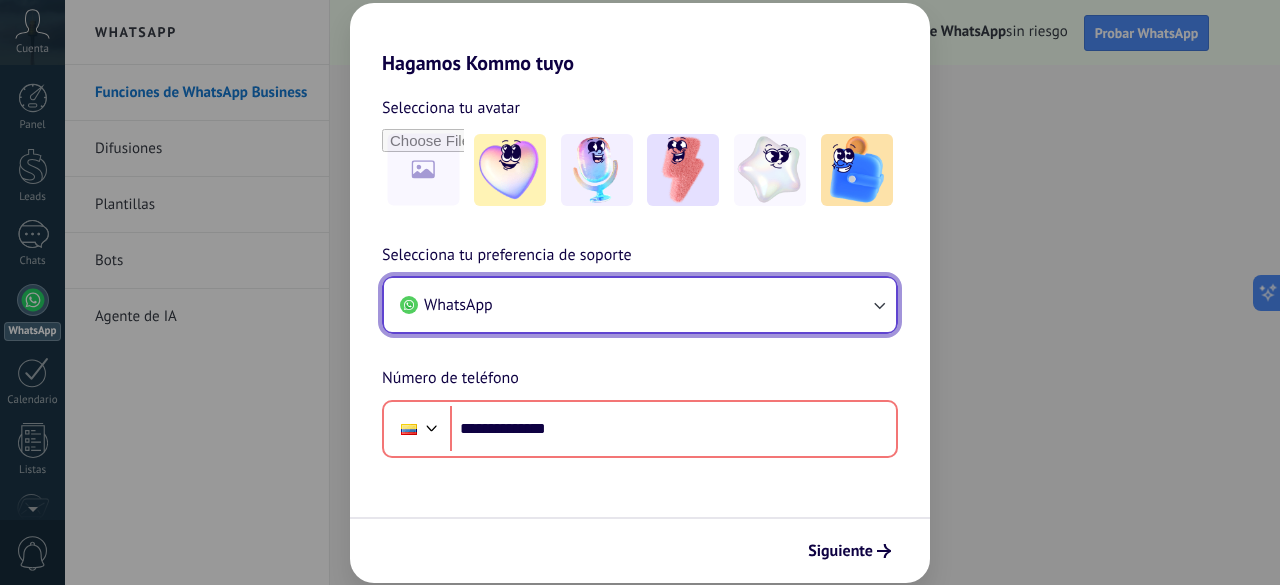 click on "WhatsApp" at bounding box center (640, 305) 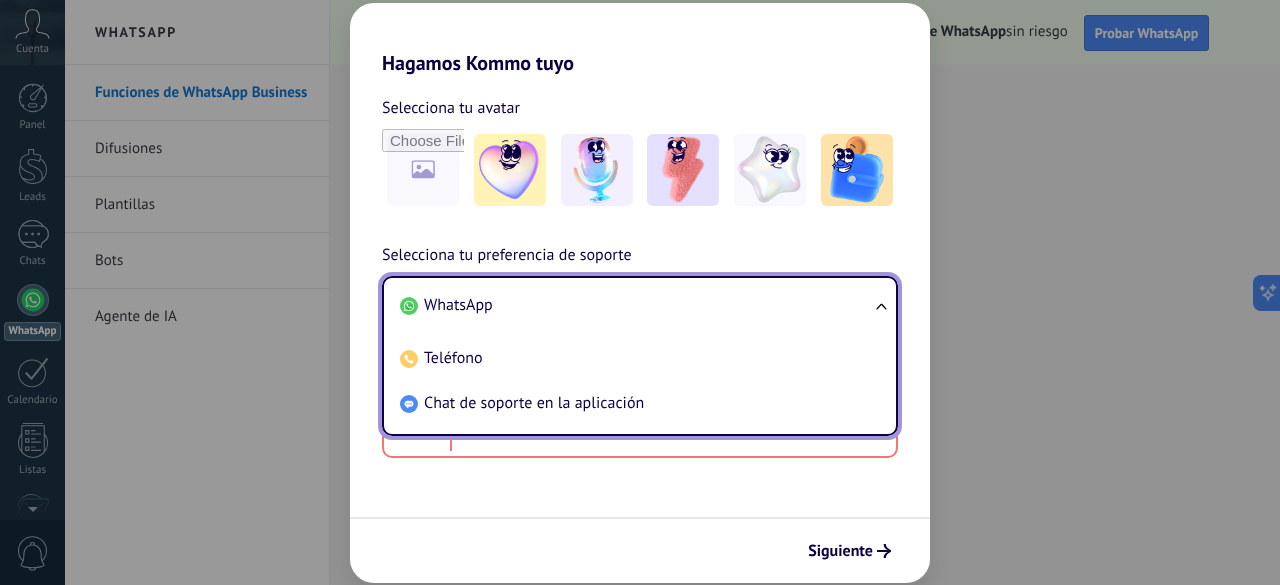 click on "WhatsApp" at bounding box center (636, 305) 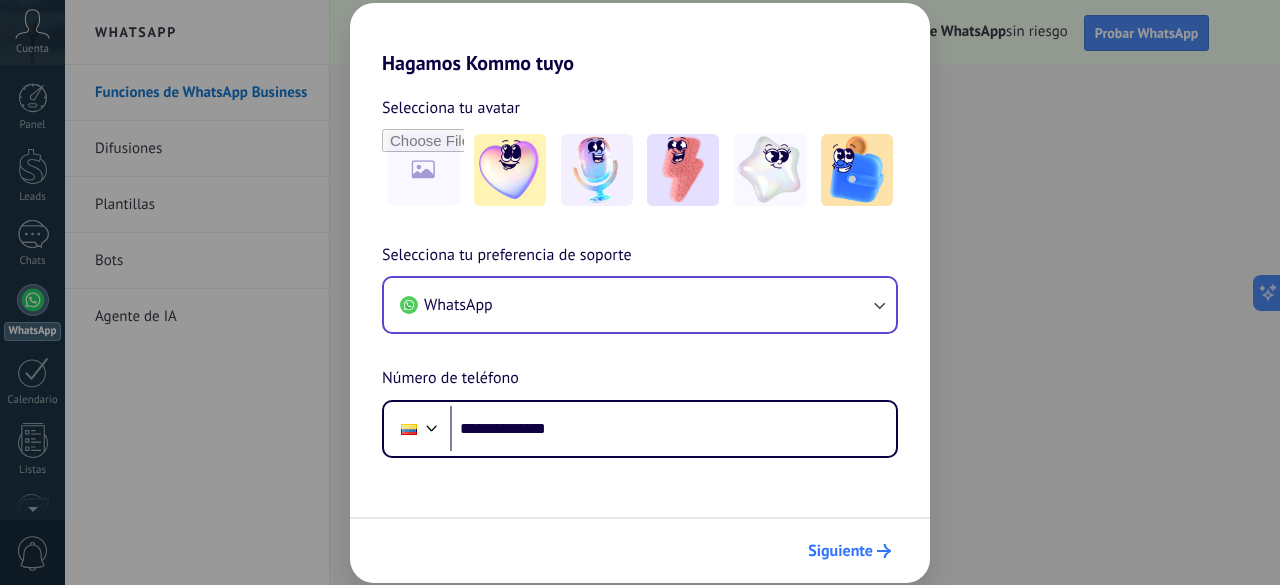 click on "Siguiente" at bounding box center [840, 551] 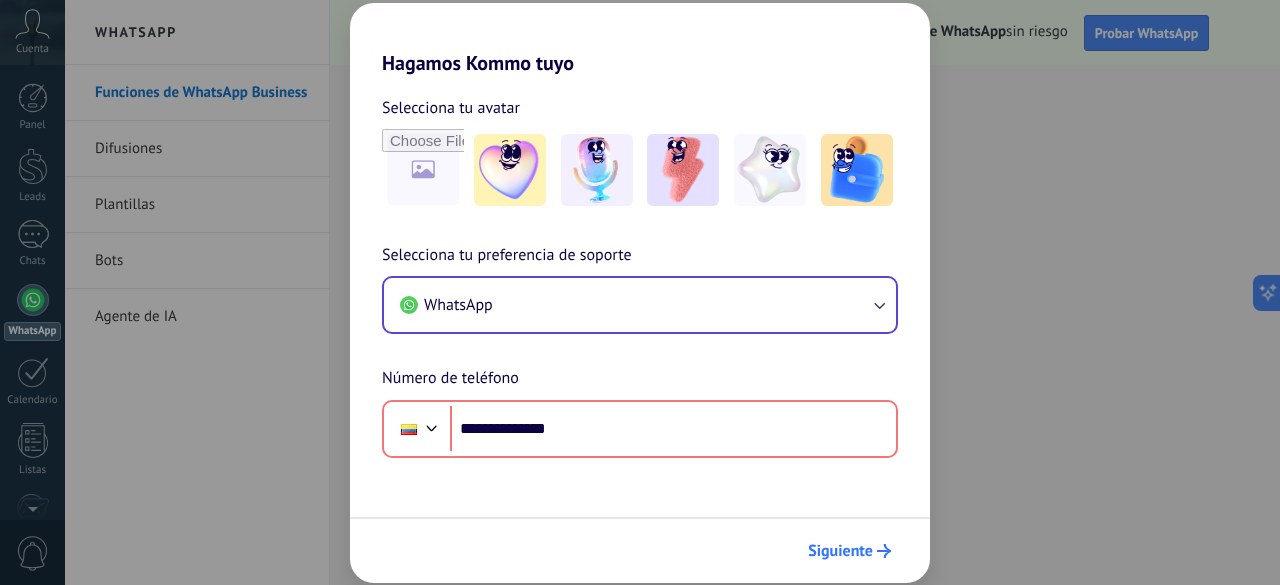 click on "Siguiente" at bounding box center [840, 551] 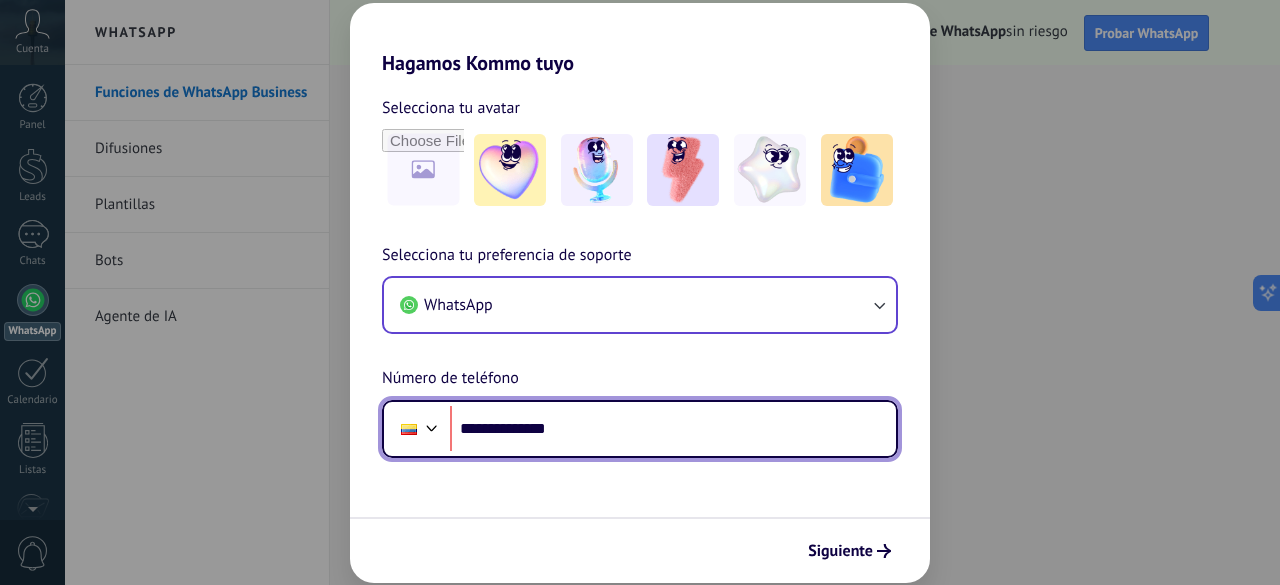 click on "**********" at bounding box center (673, 429) 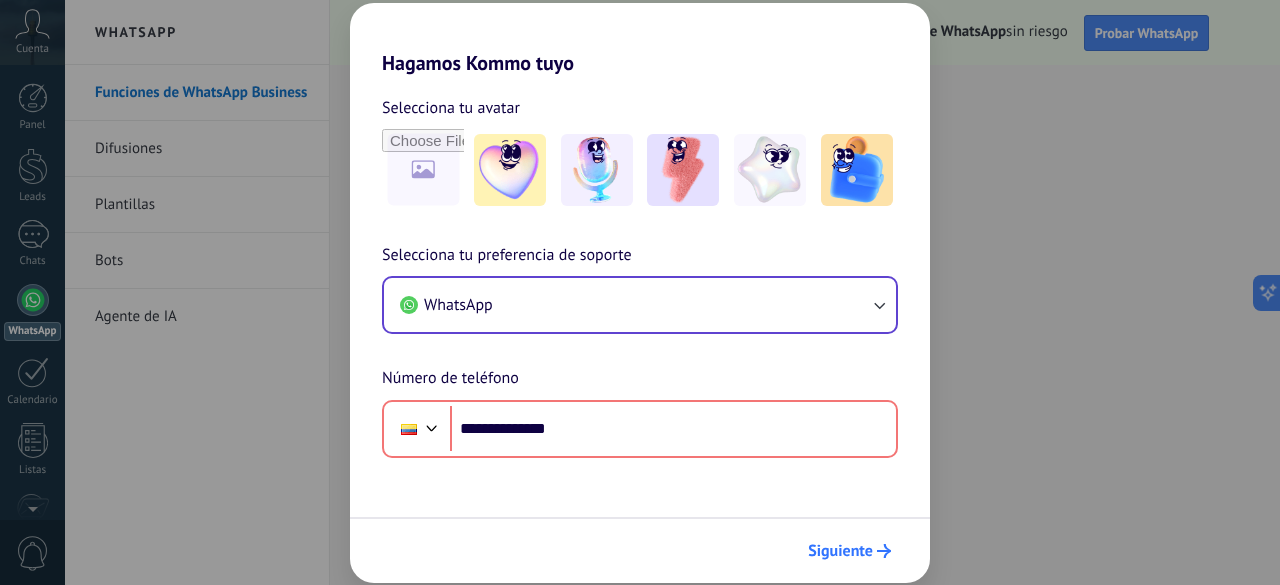 click on "Siguiente" at bounding box center (849, 551) 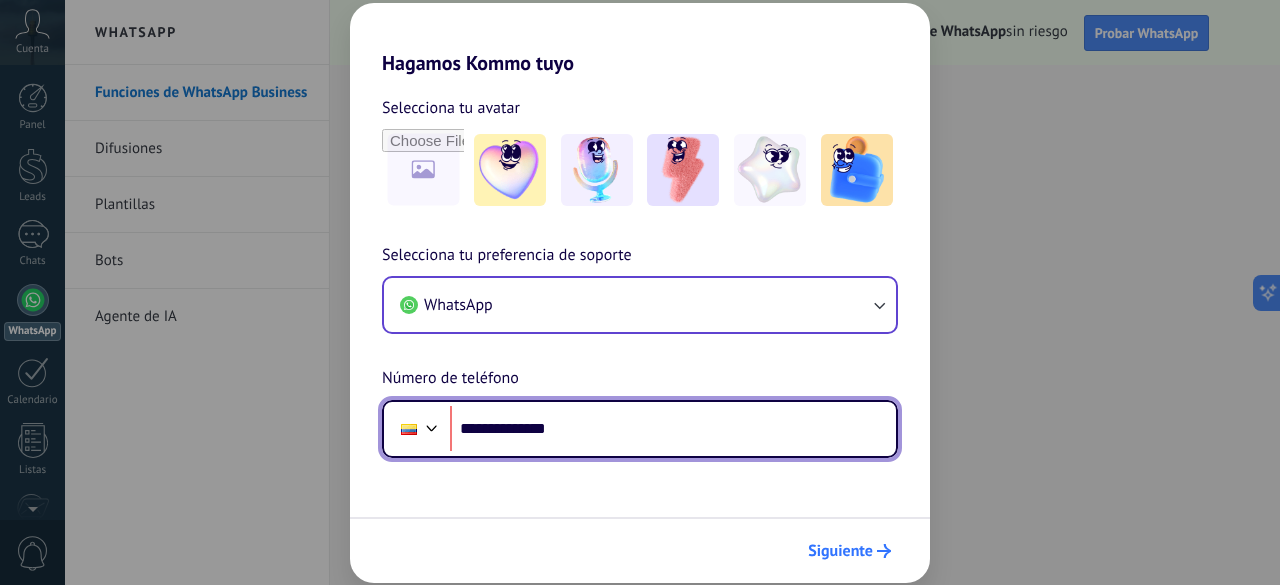 type on "**********" 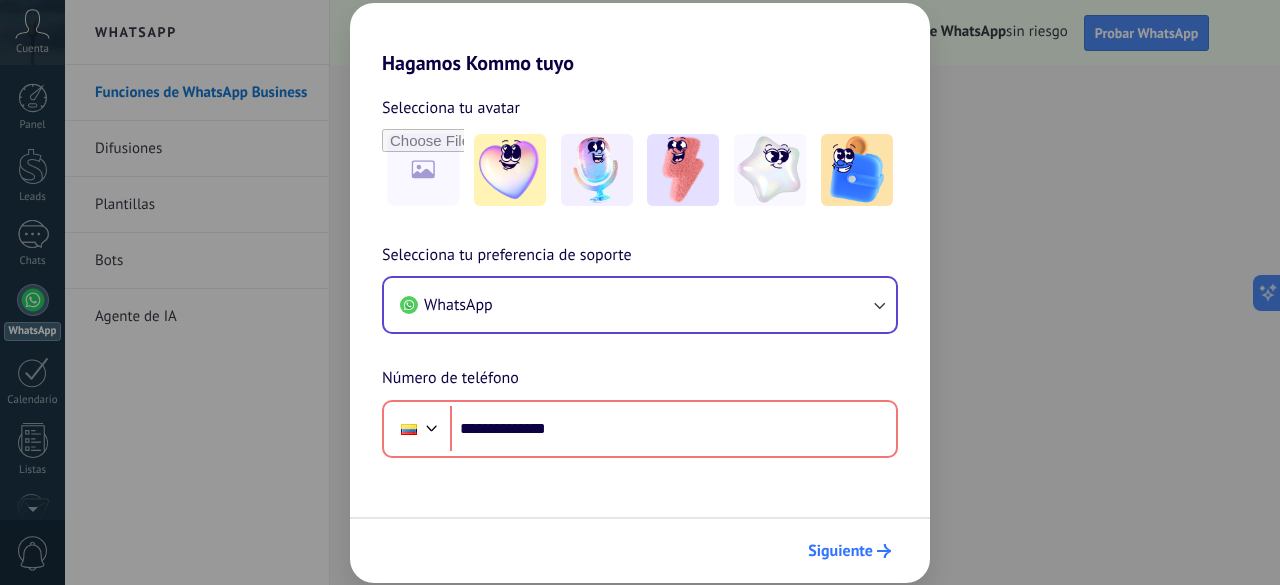 click on "Siguiente" at bounding box center [840, 551] 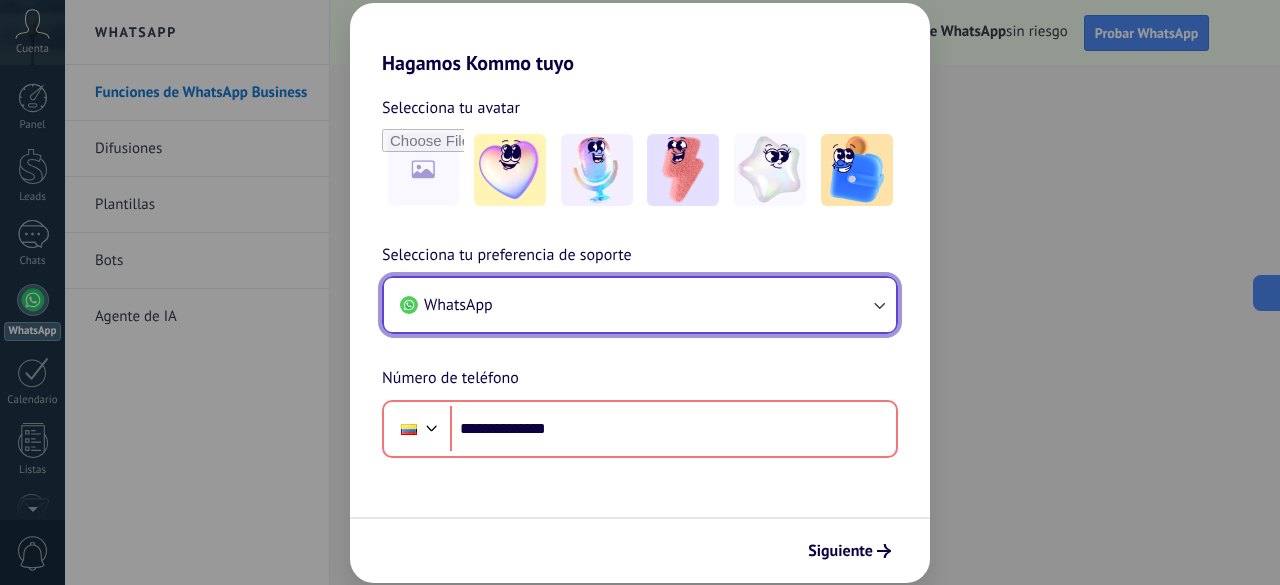 click on "WhatsApp" at bounding box center [640, 305] 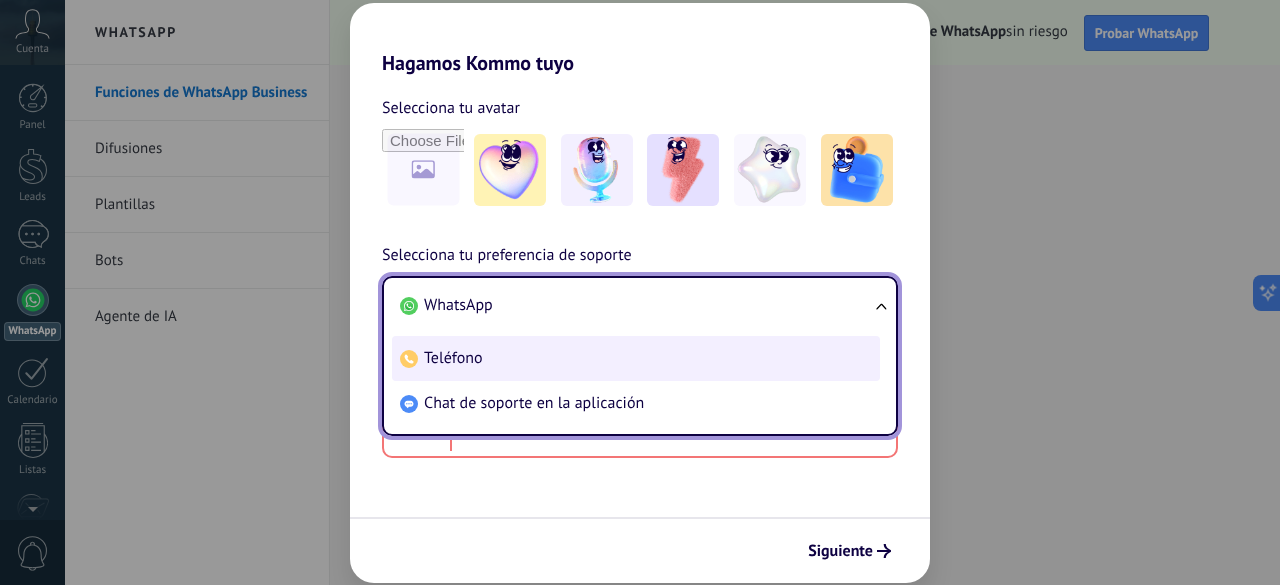 click on "Teléfono" at bounding box center [636, 358] 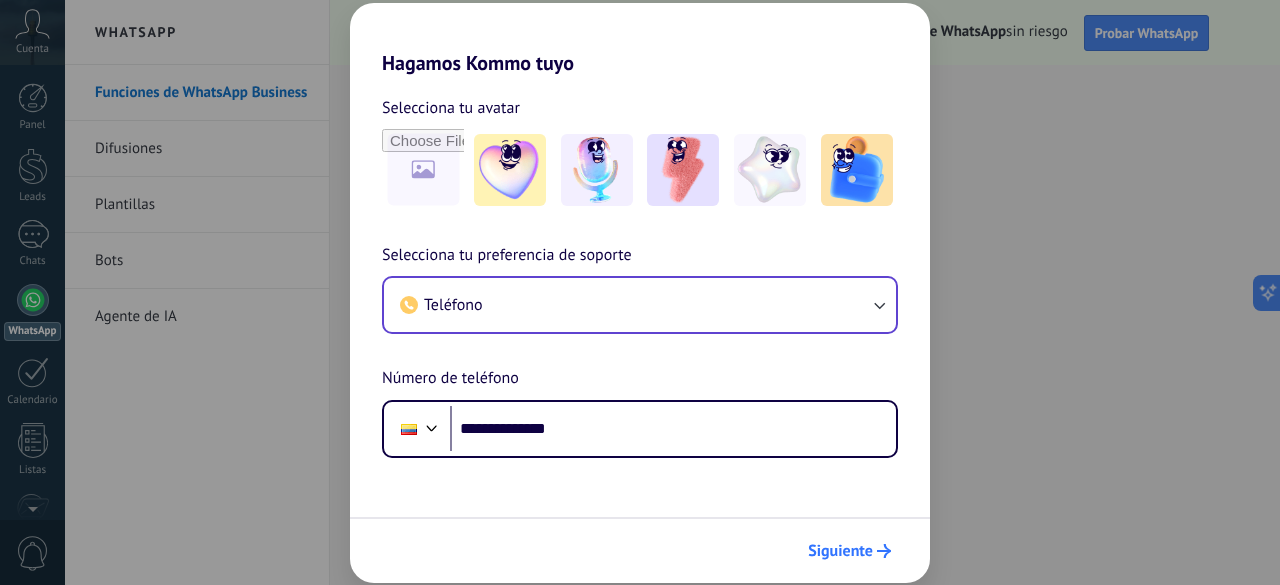 click on "Siguiente" at bounding box center [849, 551] 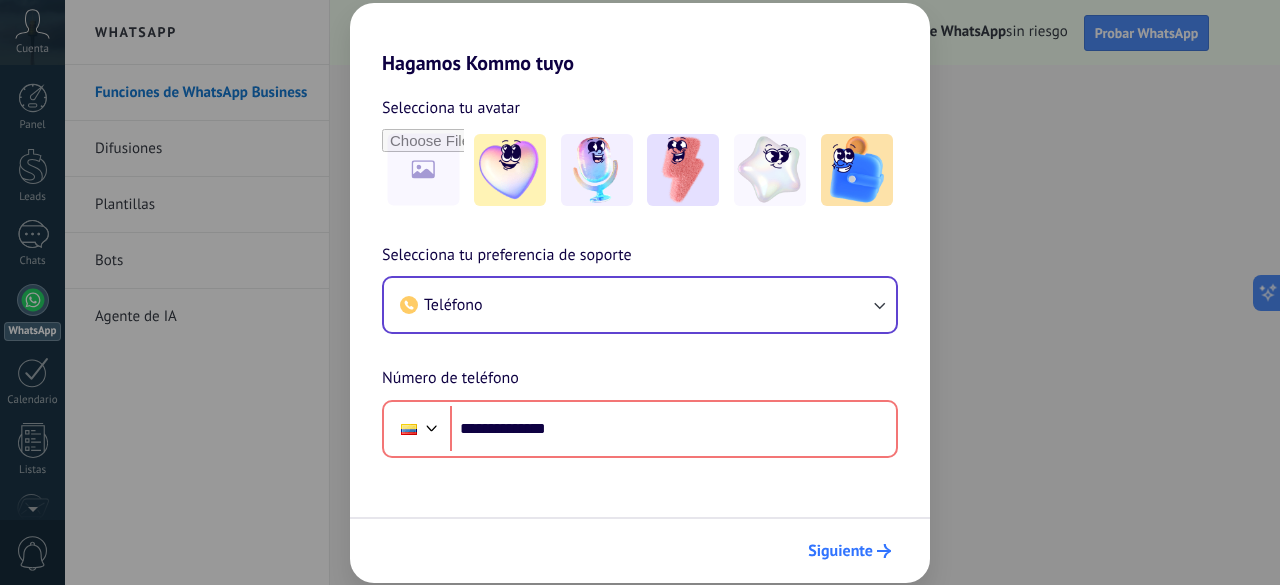 click on "Siguiente" at bounding box center (849, 551) 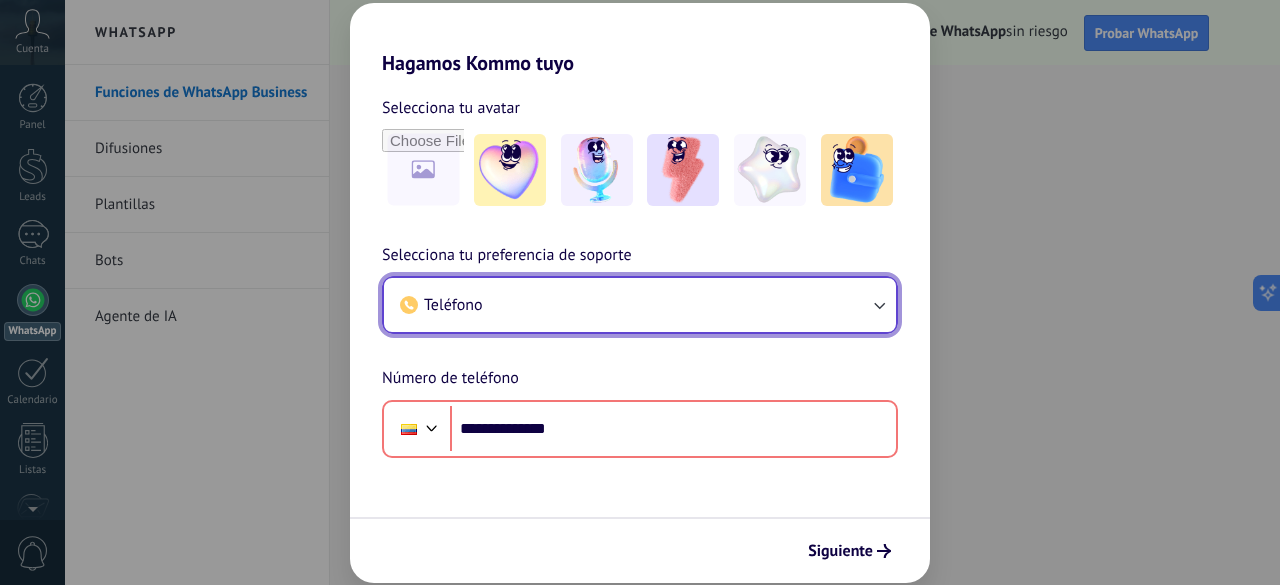 click on "Teléfono" at bounding box center (640, 305) 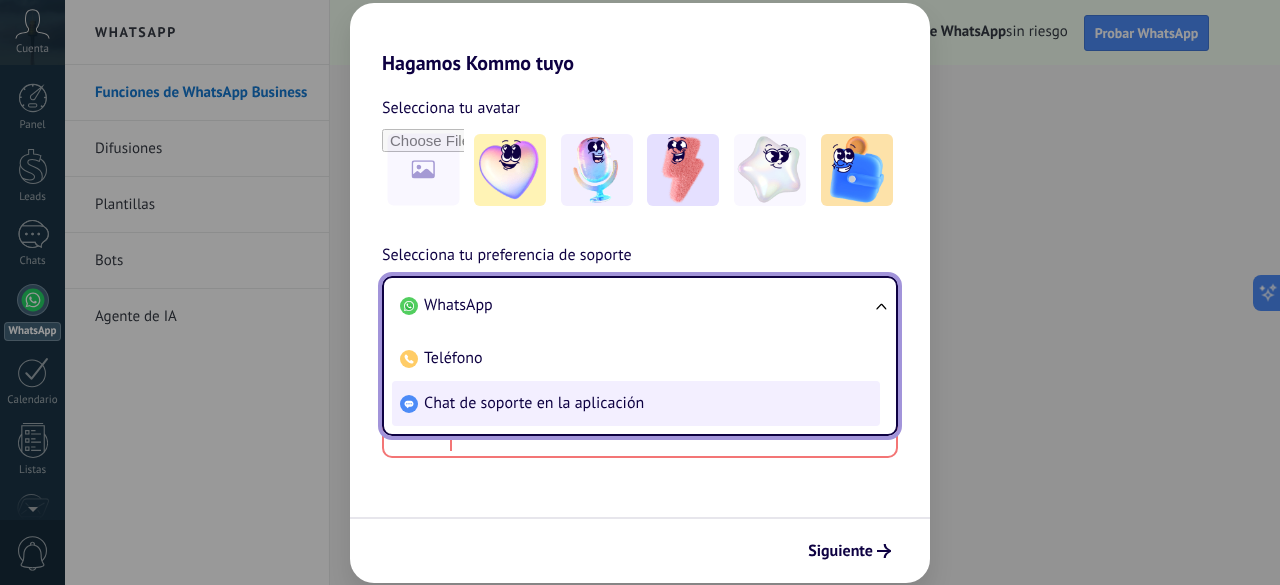 click on "Chat de soporte en la aplicación" at bounding box center [534, 403] 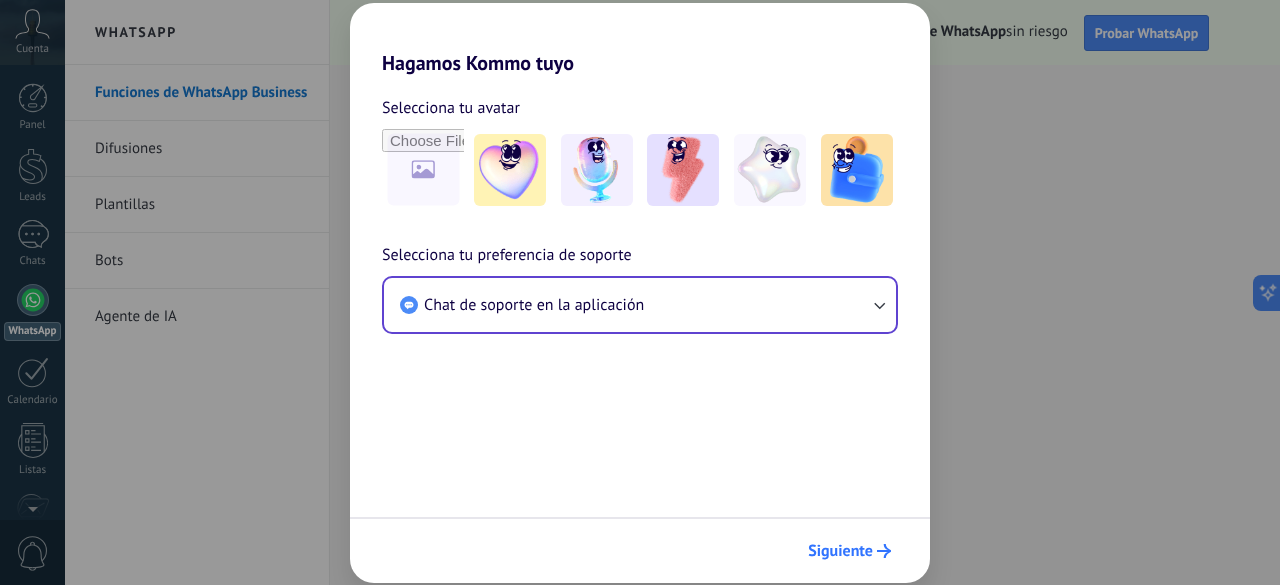 click on "Siguiente" at bounding box center (840, 551) 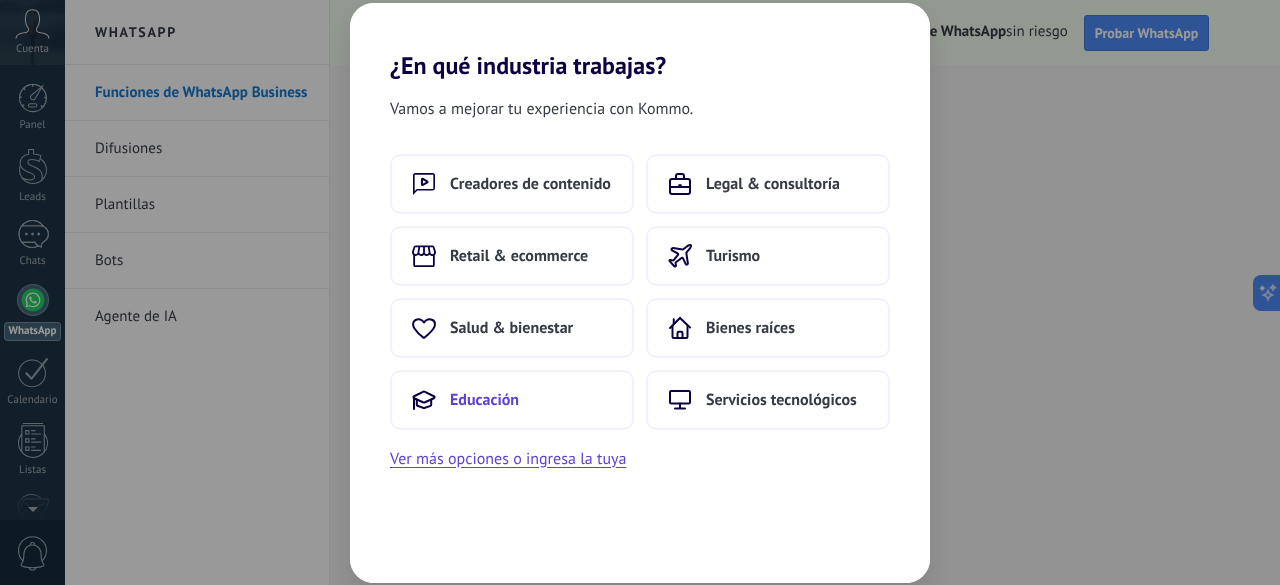click on "Educación" at bounding box center [484, 400] 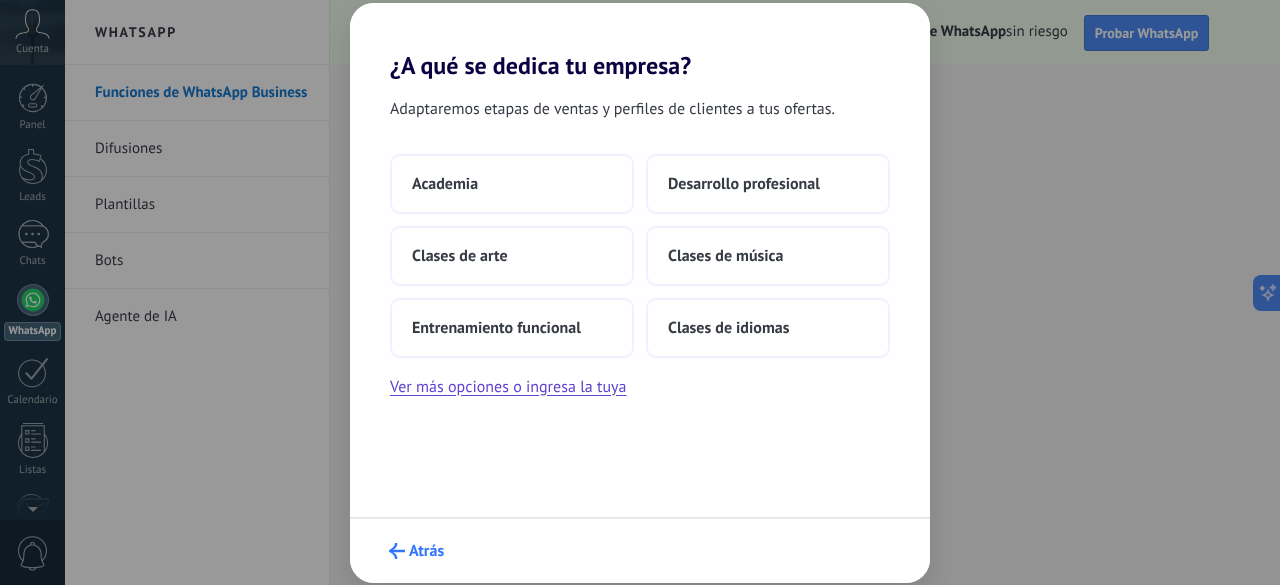 click on "Atrás" at bounding box center [426, 551] 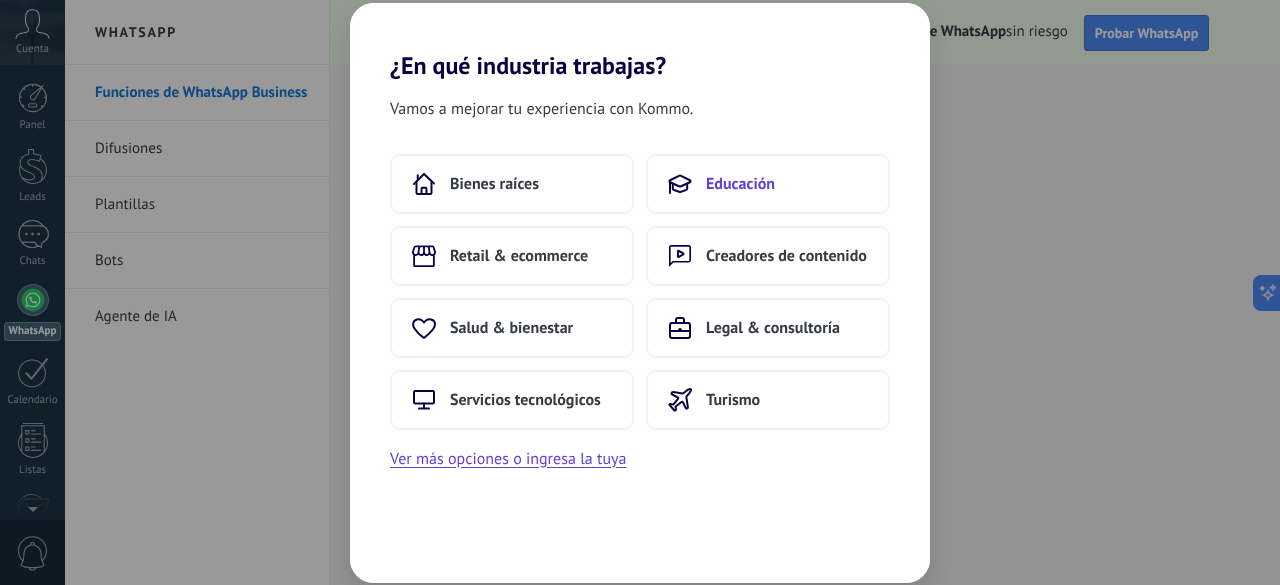 click on "Educación" at bounding box center (740, 184) 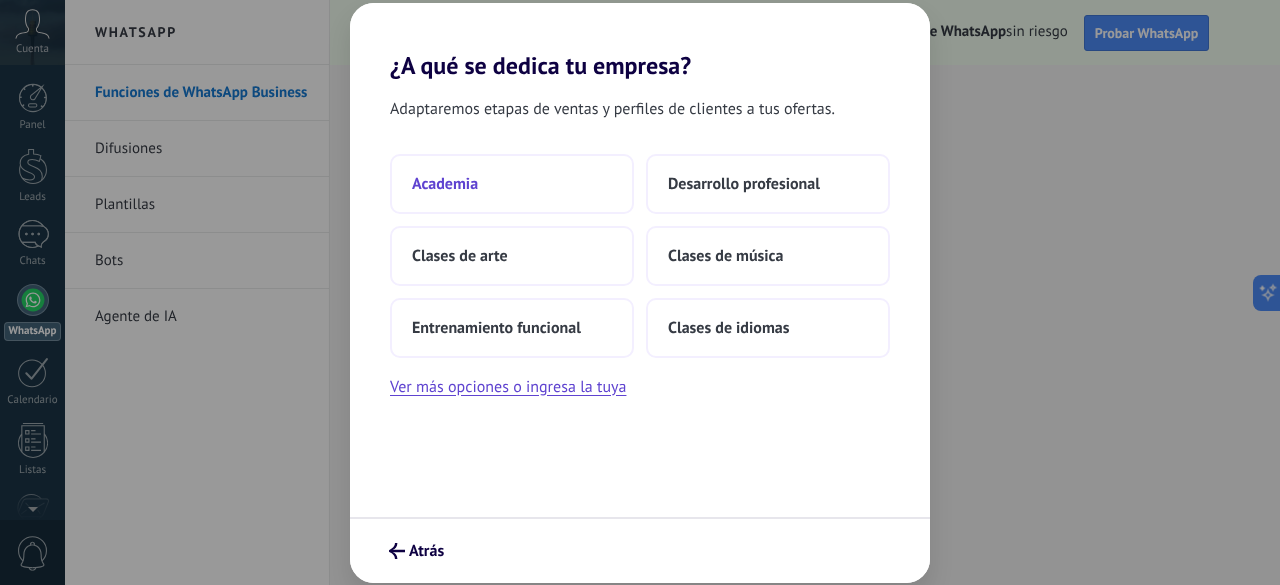 click on "Academia" at bounding box center [512, 184] 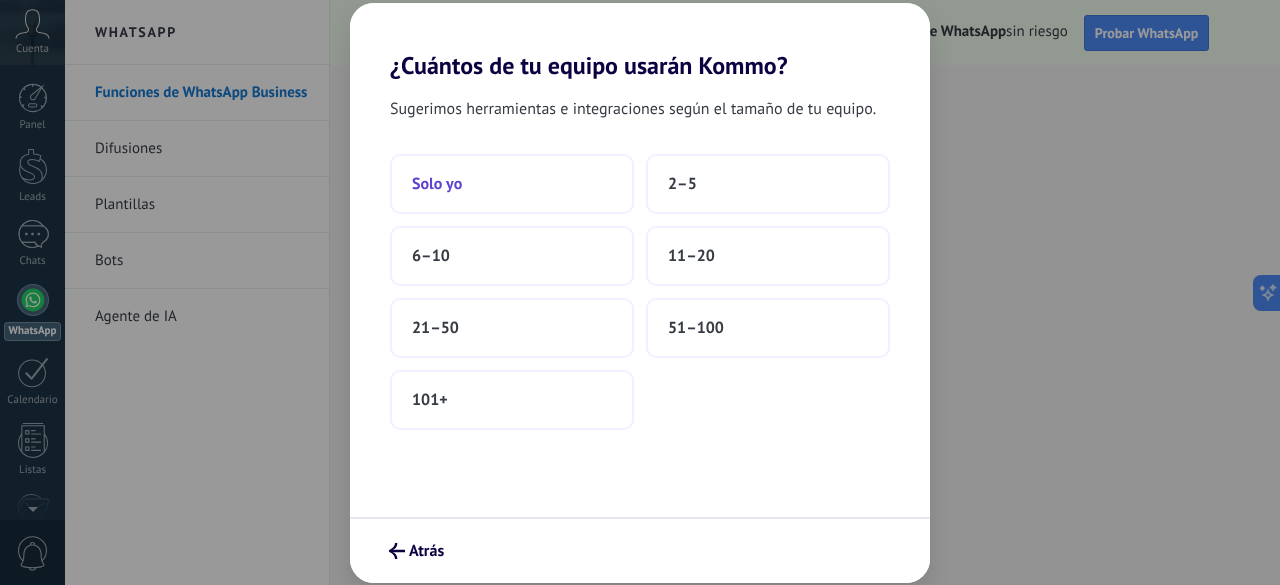 click on "Solo yo" at bounding box center (512, 184) 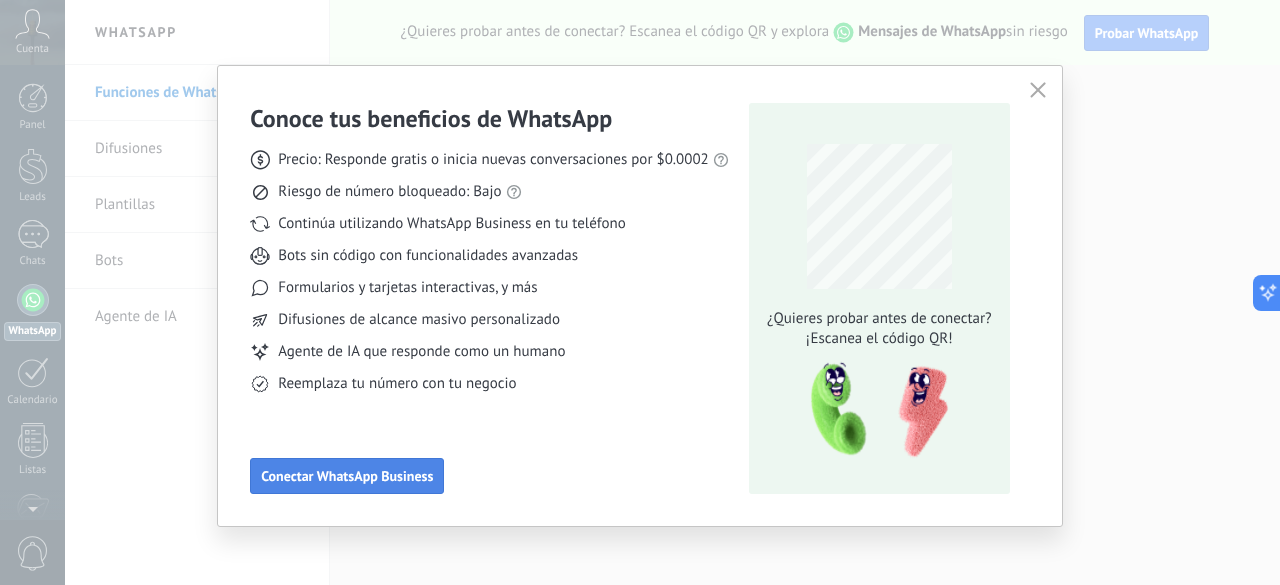 click on "Conectar WhatsApp Business" at bounding box center (347, 476) 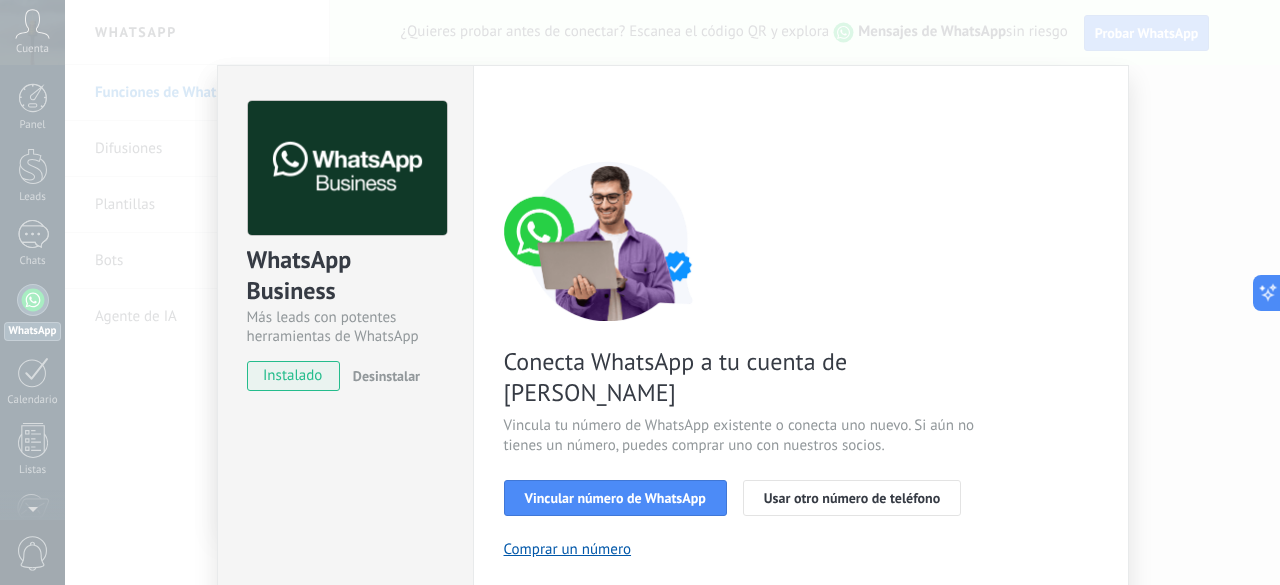 click on "WhatsApp Business Más leads con potentes herramientas de WhatsApp instalado Desinstalar ¿Quieres probar la integración primero?   Escanea el código QR   para ver cómo funciona. Configuraciones Autorizaciones This tab logs the users who have granted integration access to this account. If you want to to remove a user's ability to send requests to the account on behalf of this integration, you can revoke access. If access is revoked from all users, the integration will stop working. This app is installed, but no one has given it access yet. WhatsApp Cloud API más _:  Guardar < Volver 1 Seleccionar aplicación 2 Conectar Facebook  3 Finalizar configuración Conecta WhatsApp a tu cuenta de Kommo Vincula tu número de WhatsApp existente o conecta uno nuevo. Si aún no tienes un número, puedes comprar uno con nuestros socios. Vincular número de WhatsApp Usar otro número de teléfono Comprar un número ¿Necesitas ayuda?" at bounding box center [672, 292] 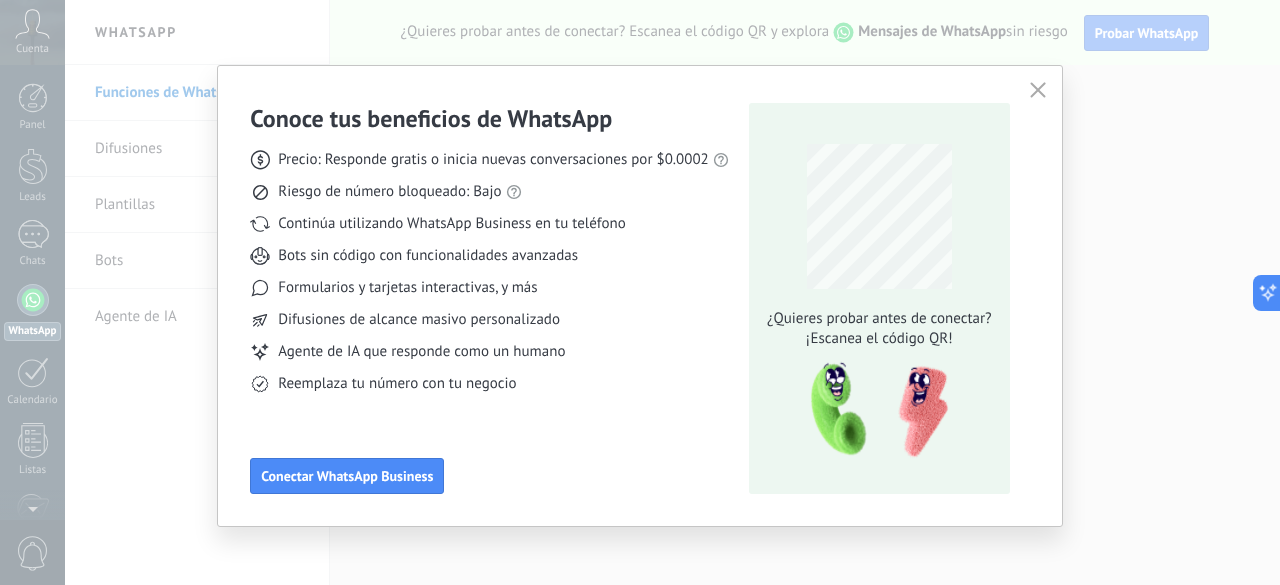 click at bounding box center (1038, 91) 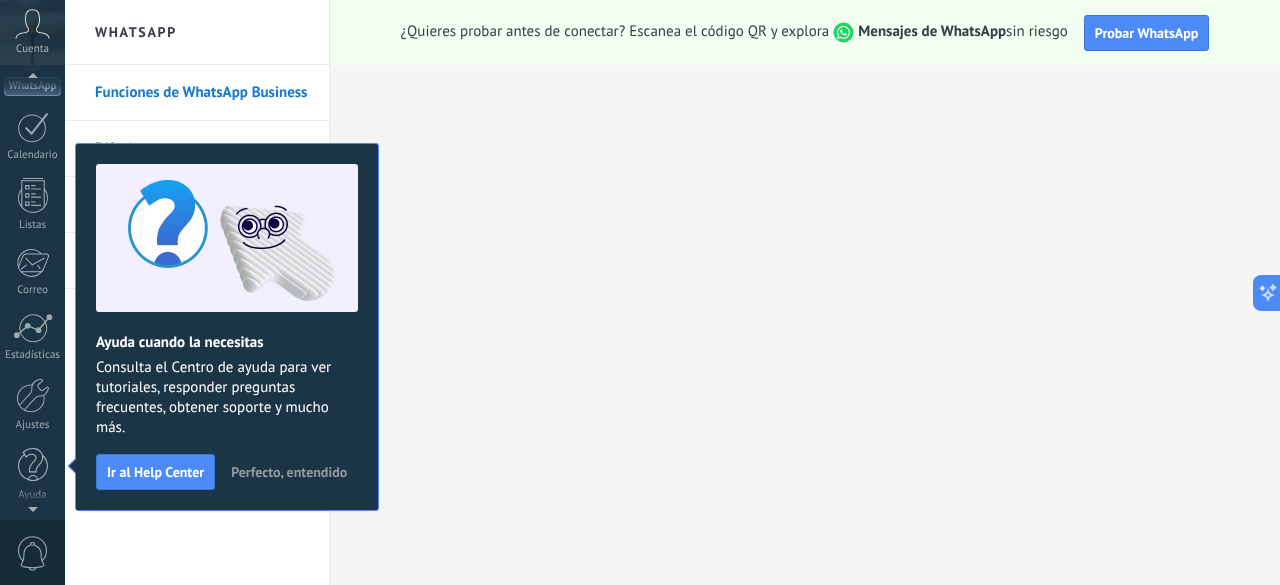 scroll, scrollTop: 0, scrollLeft: 0, axis: both 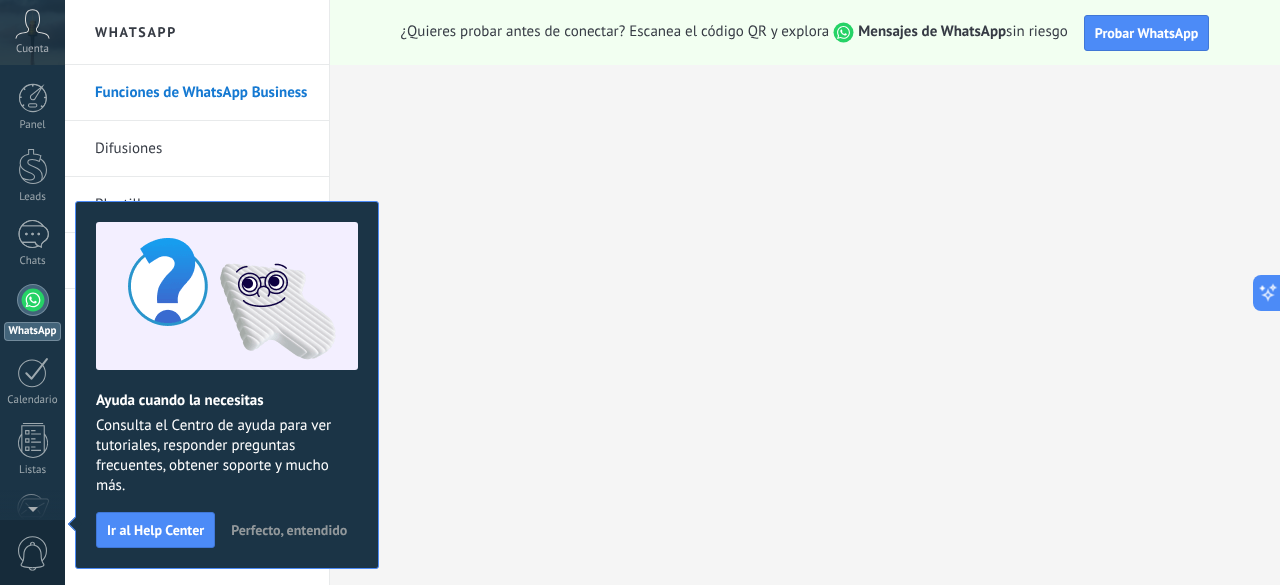click on "Difusiones" at bounding box center [202, 149] 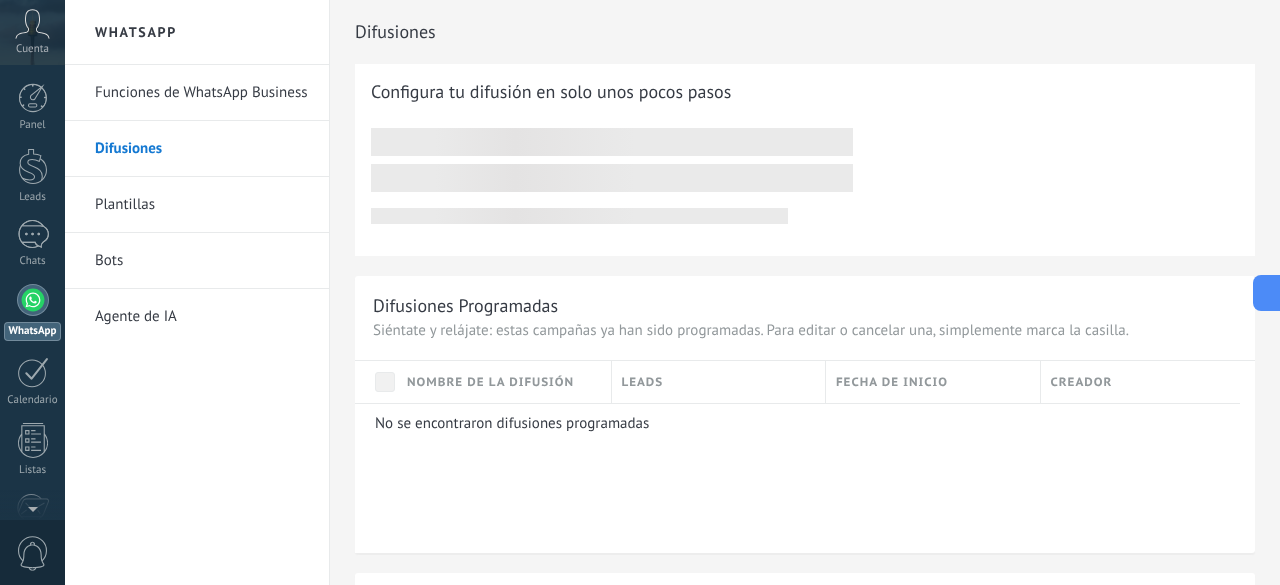 click on "Plantillas" at bounding box center (202, 205) 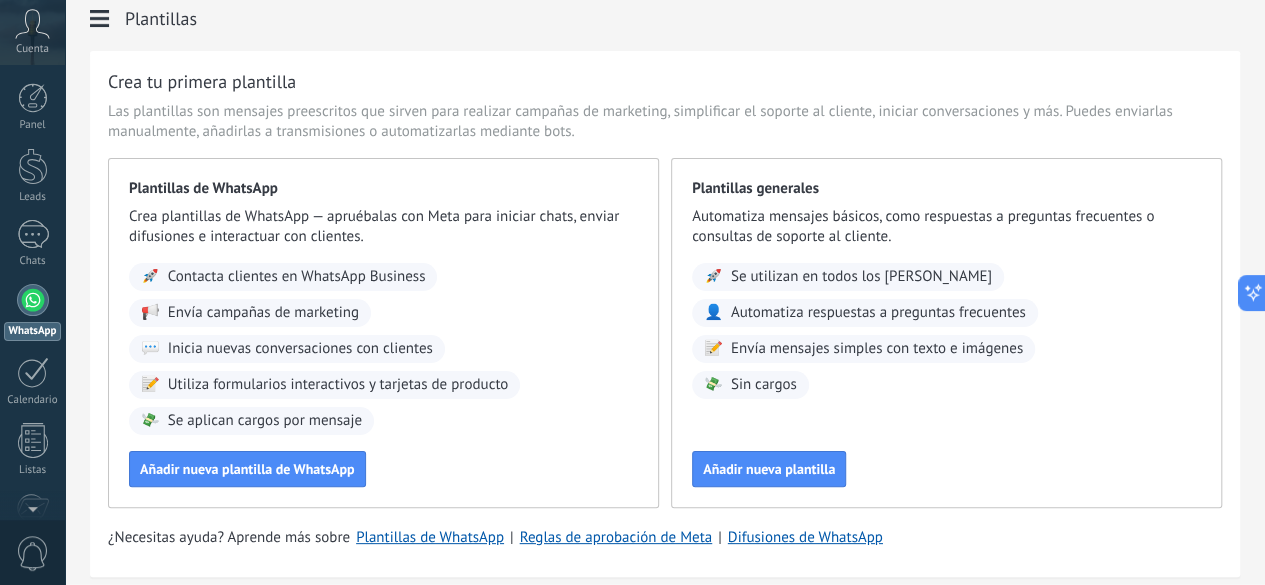 scroll, scrollTop: 0, scrollLeft: 0, axis: both 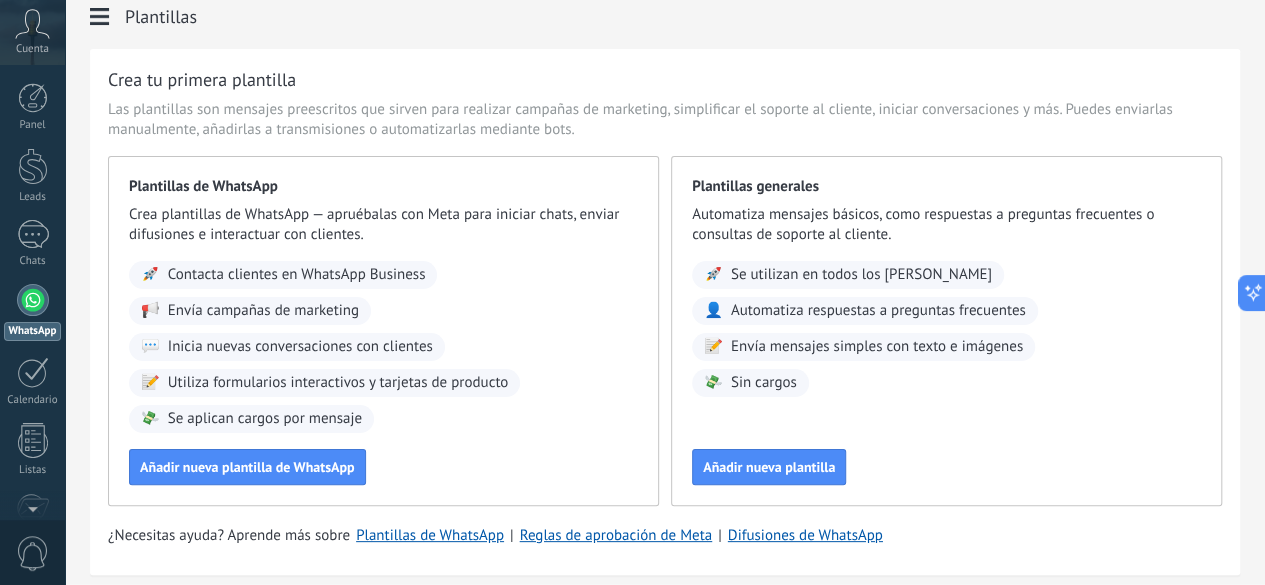 click on "Bots" at bounding box center [-116, 261] 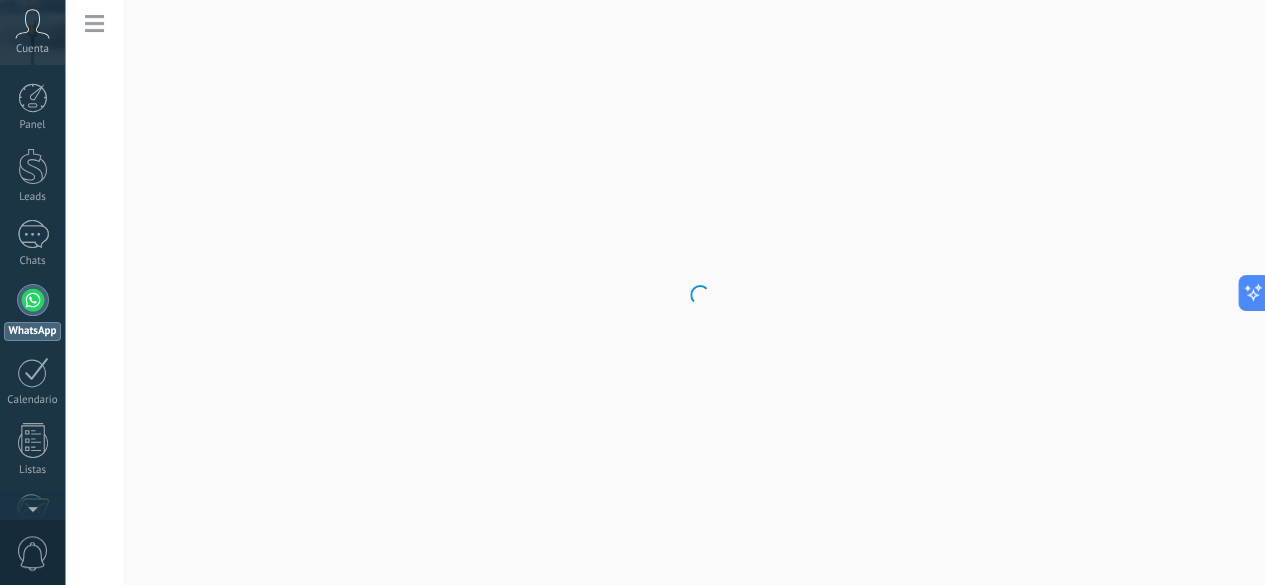 scroll, scrollTop: 0, scrollLeft: 0, axis: both 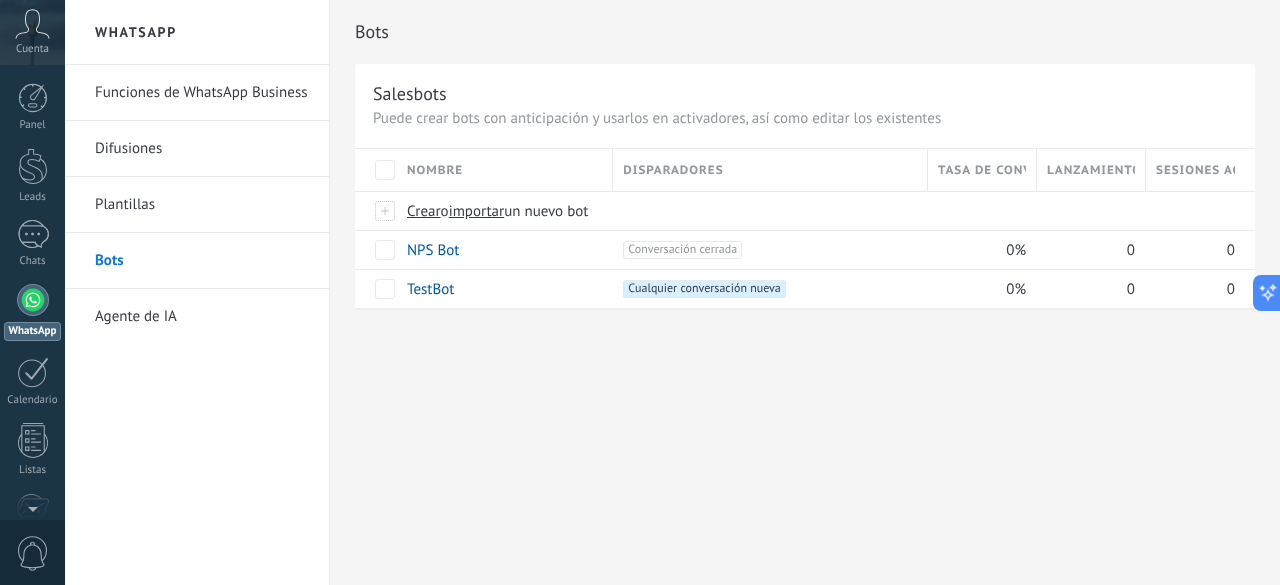 click on "Plantillas" at bounding box center [202, 205] 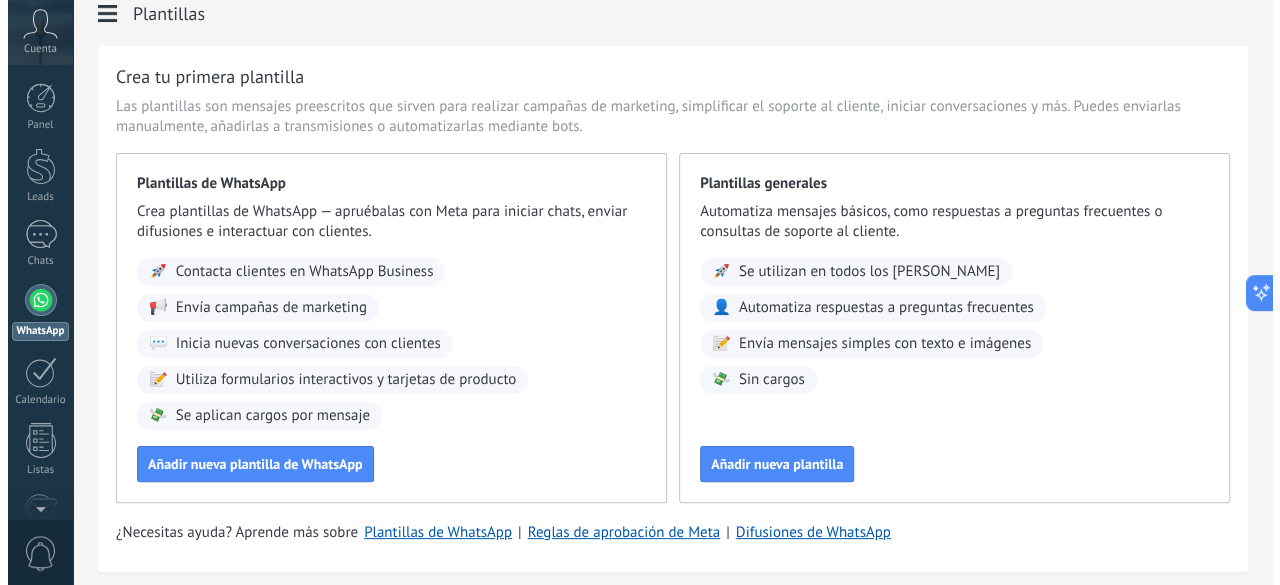 scroll, scrollTop: 0, scrollLeft: 0, axis: both 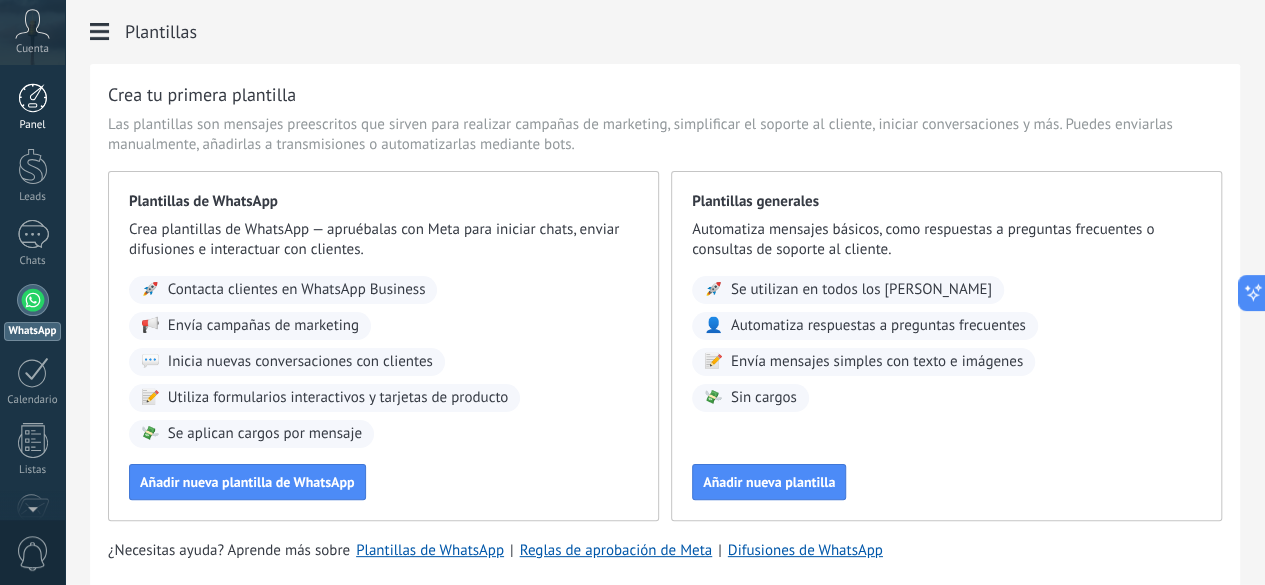 click on "Panel" at bounding box center [32, 107] 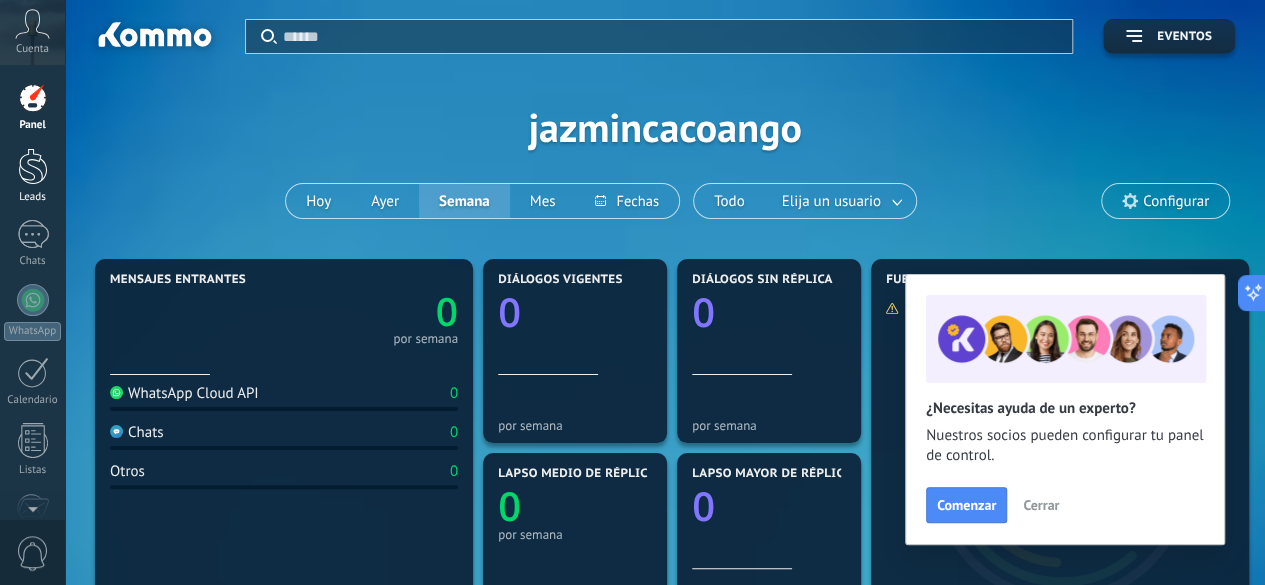 click at bounding box center (33, 166) 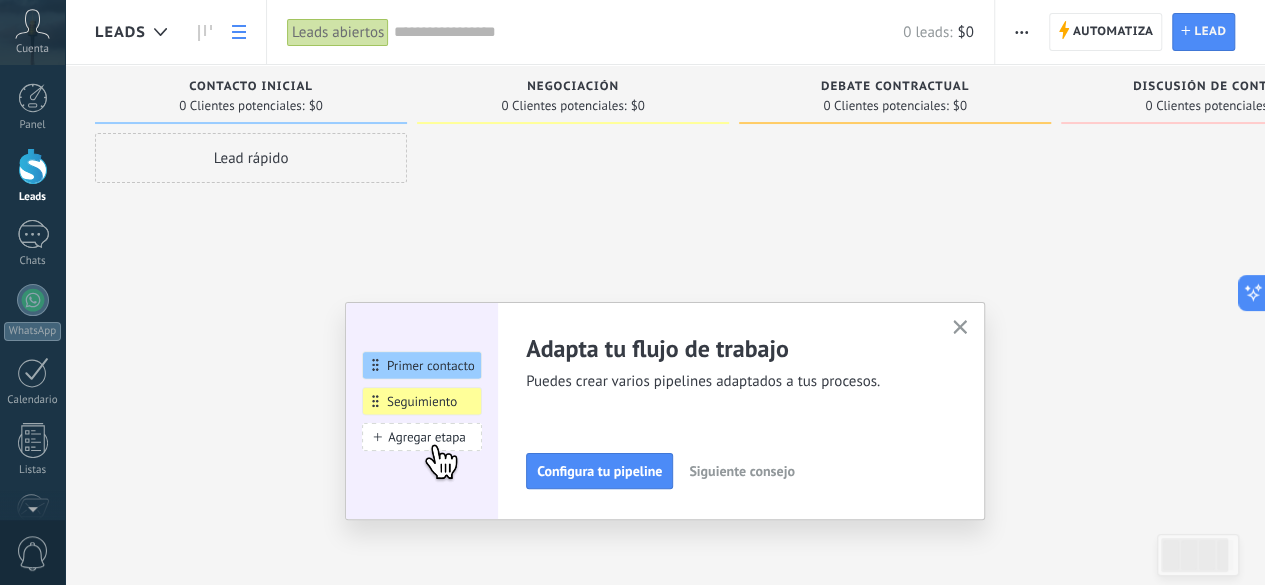 click at bounding box center (239, 32) 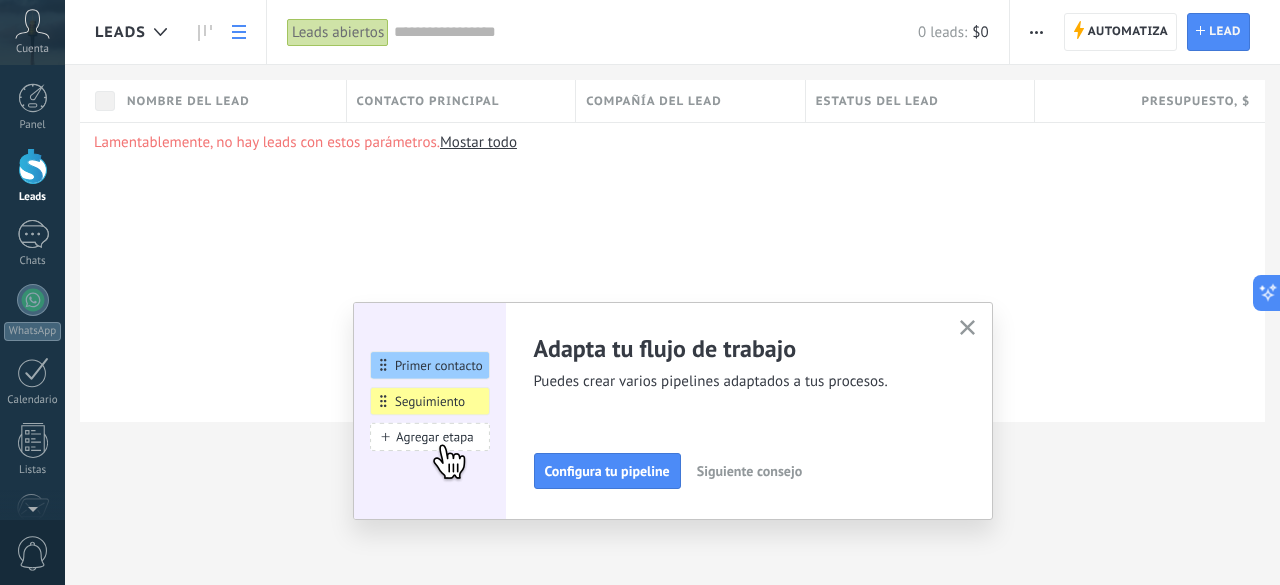 click 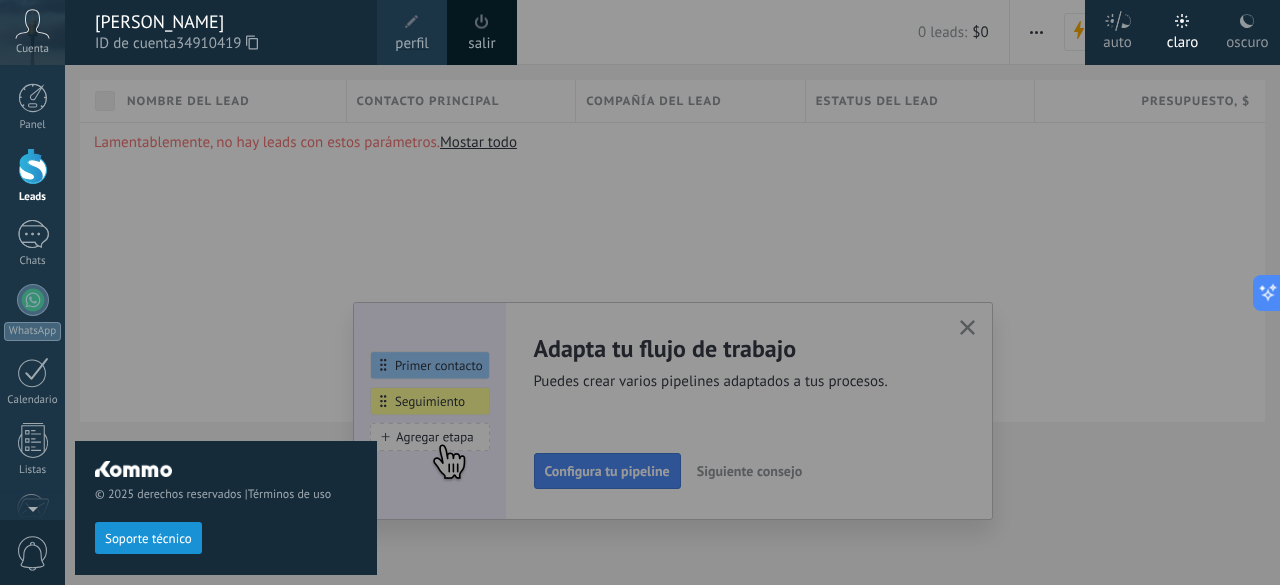 click at bounding box center [412, 22] 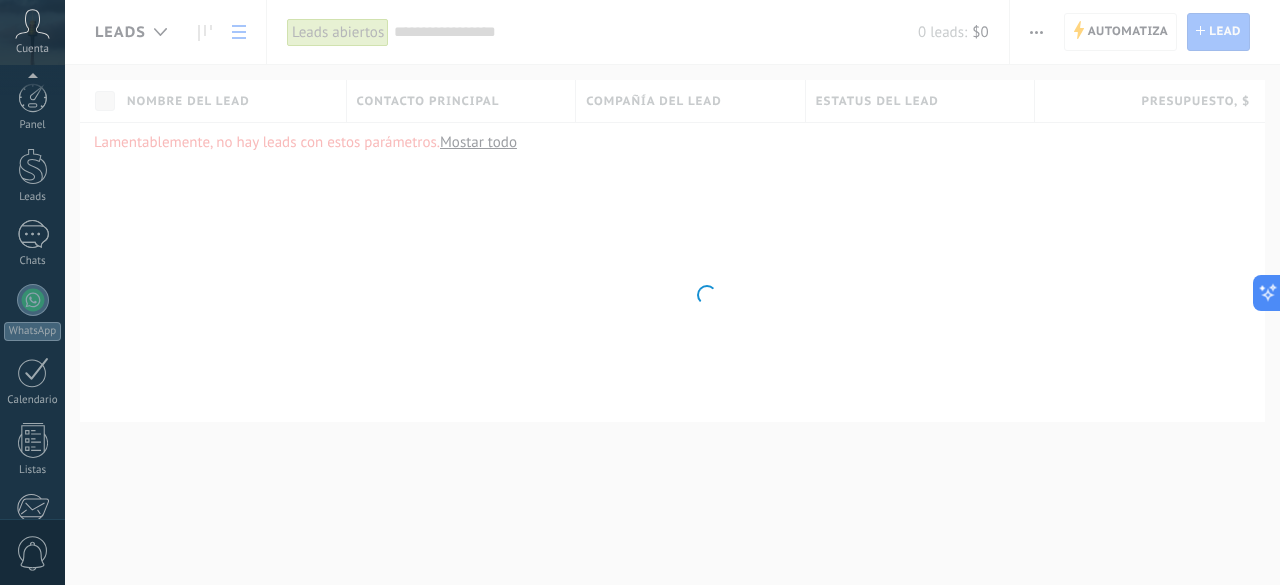 scroll, scrollTop: 245, scrollLeft: 0, axis: vertical 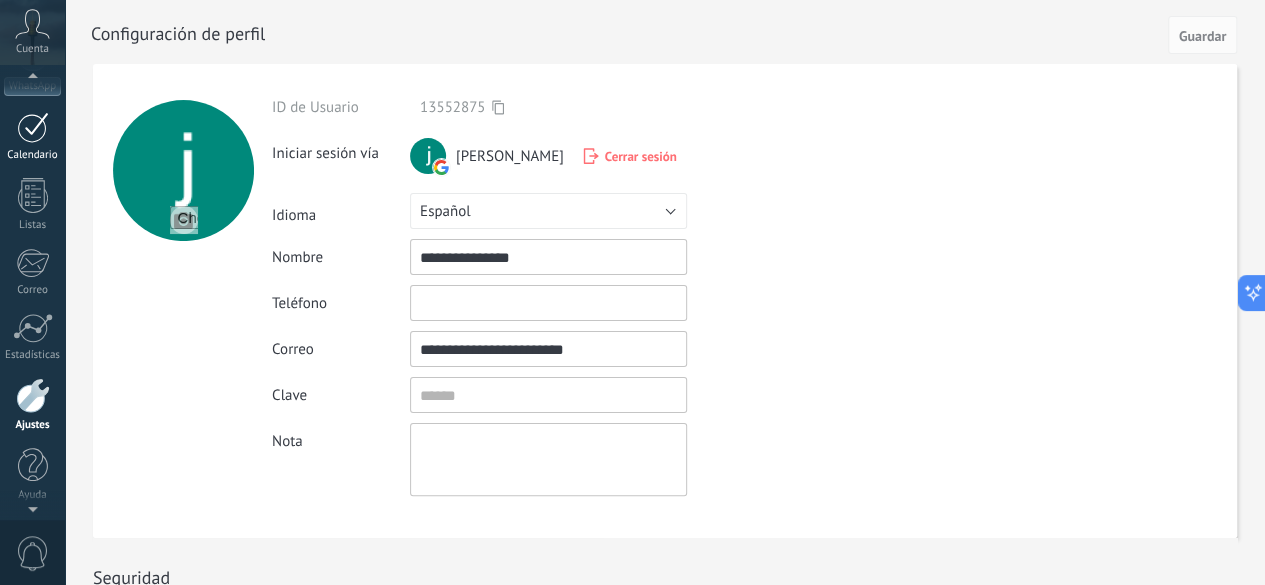 click on "Calendario" at bounding box center [33, 155] 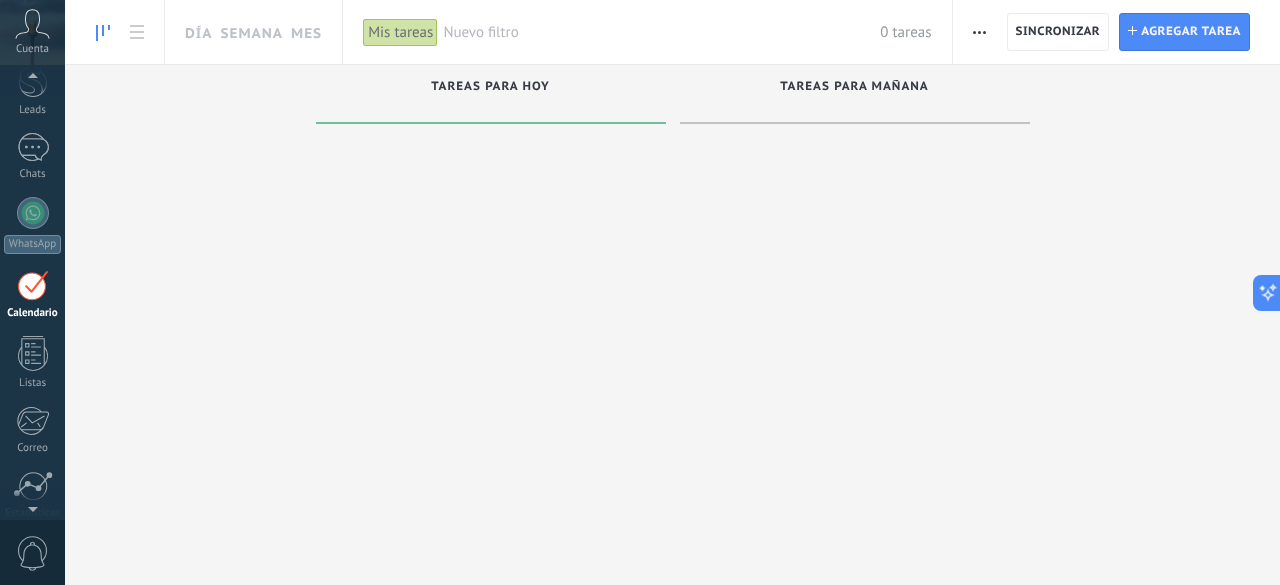 scroll, scrollTop: 85, scrollLeft: 0, axis: vertical 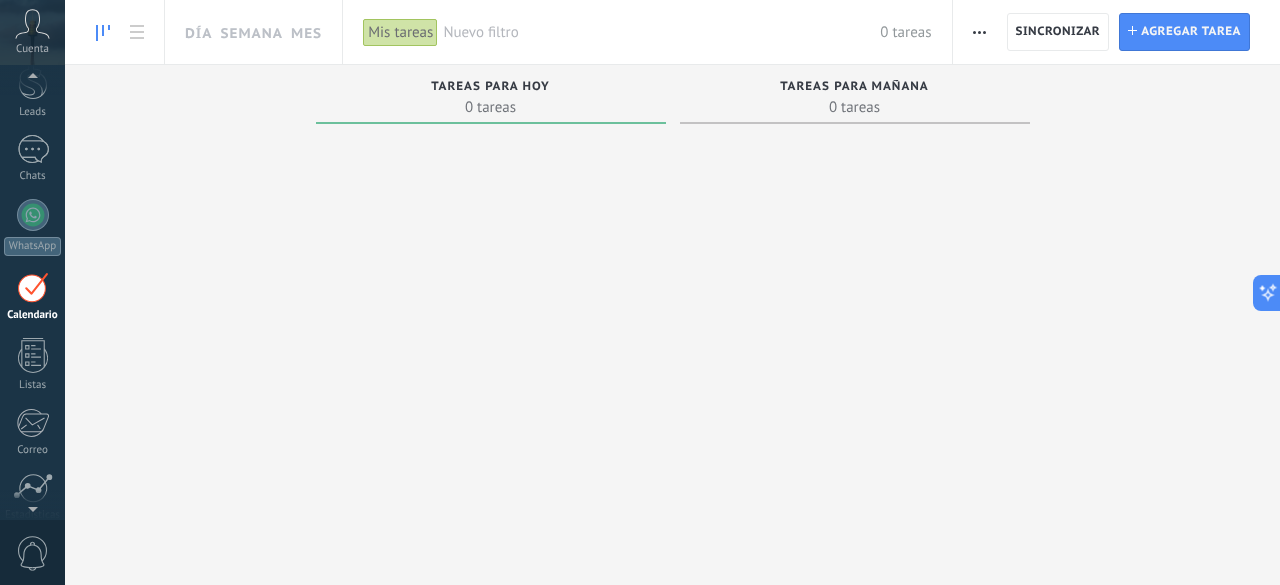click at bounding box center (33, 149) 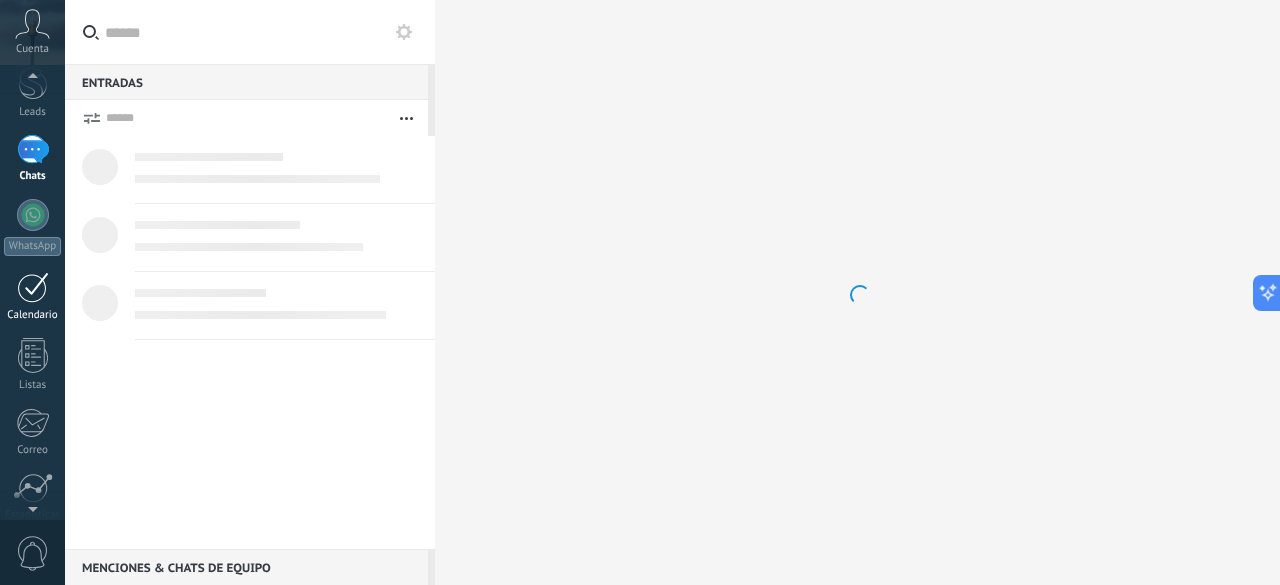 scroll, scrollTop: 0, scrollLeft: 0, axis: both 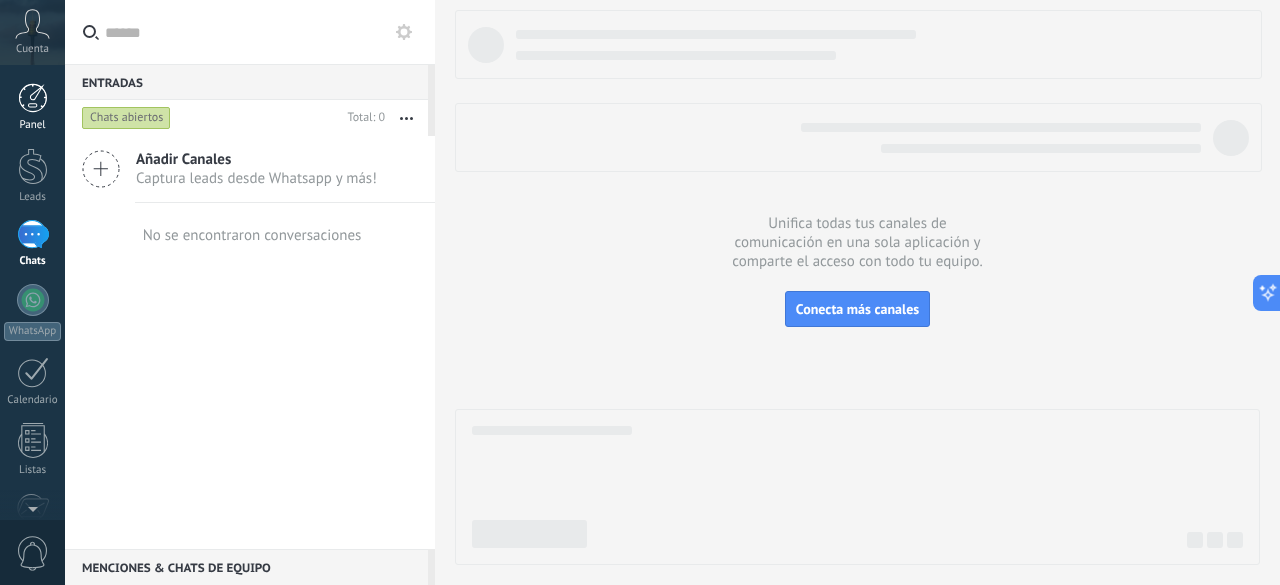 click at bounding box center [33, 98] 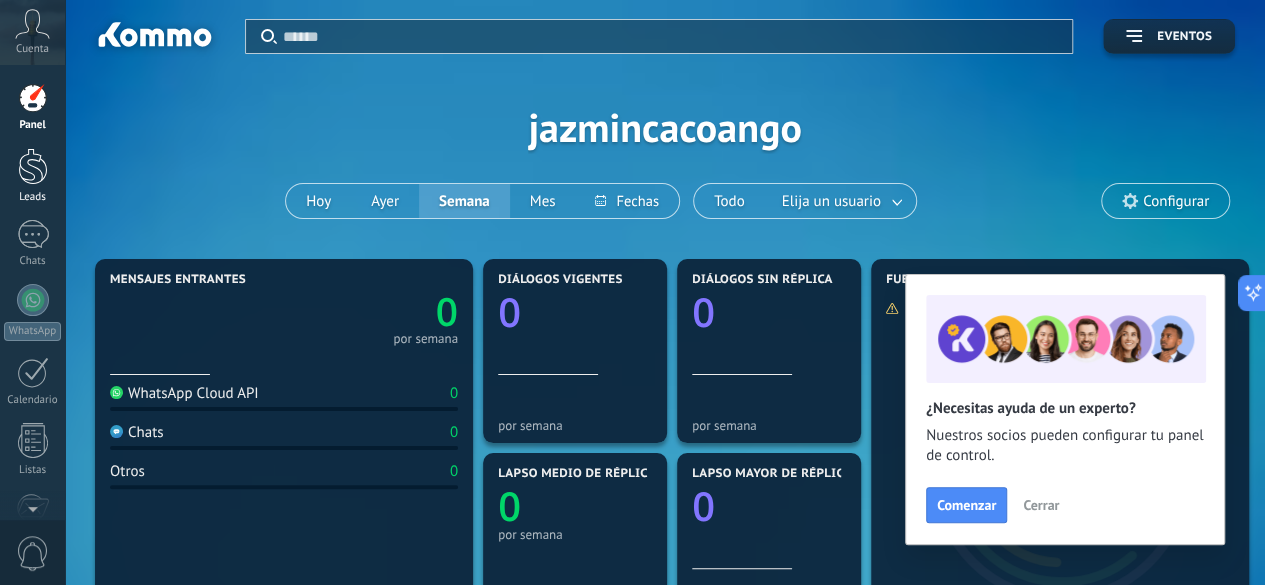 click at bounding box center (33, 166) 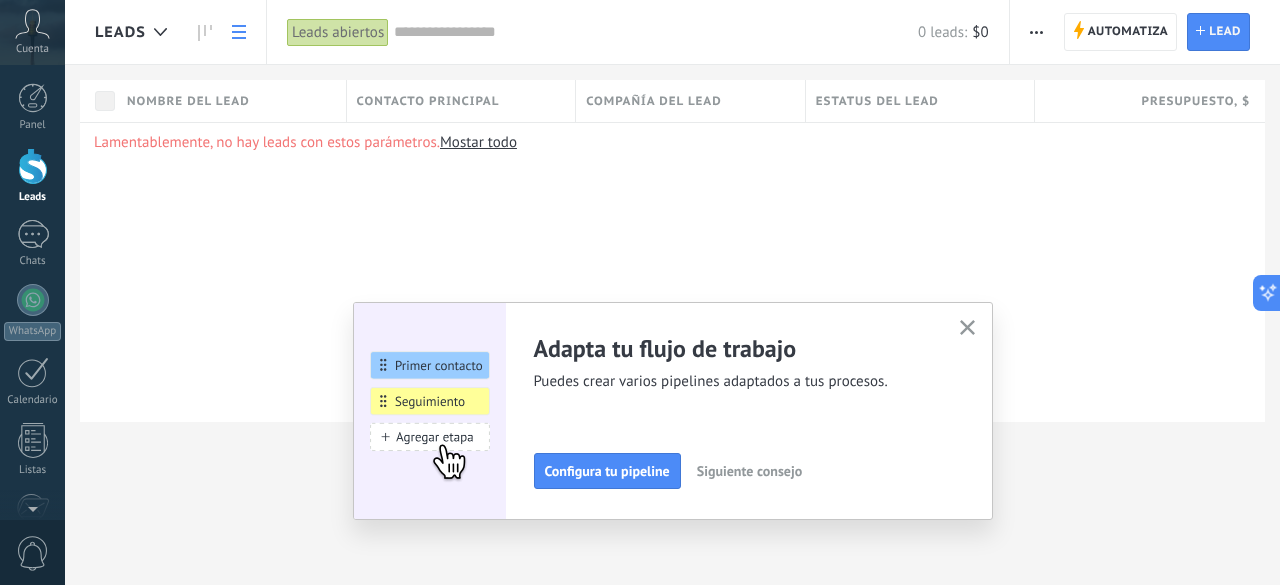 click at bounding box center (239, 32) 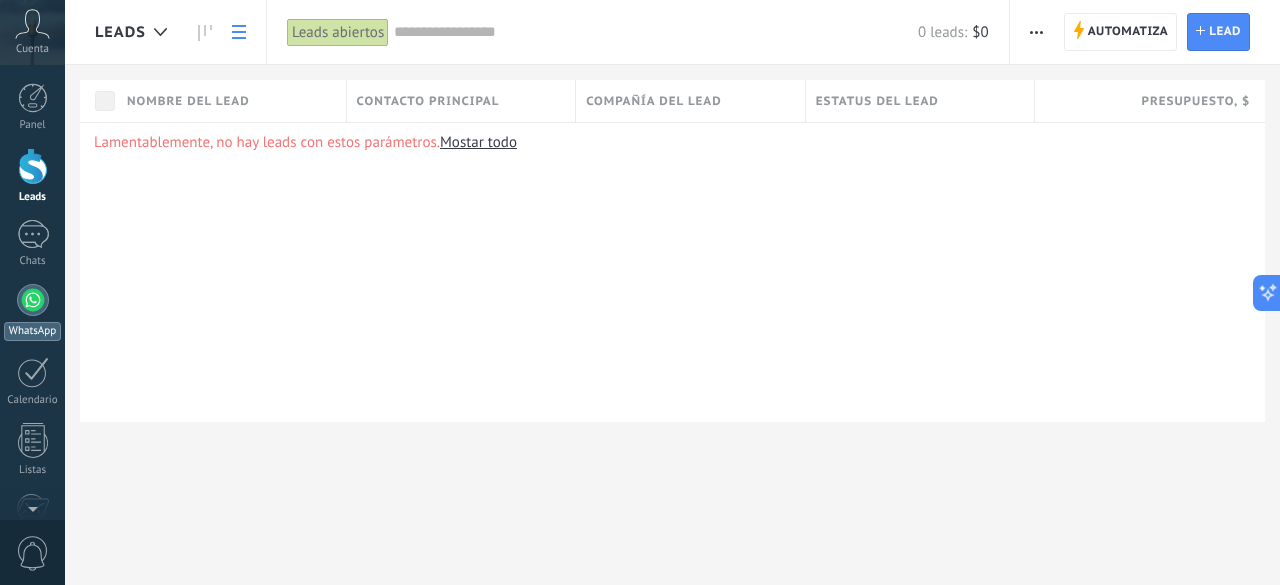 click at bounding box center (33, 300) 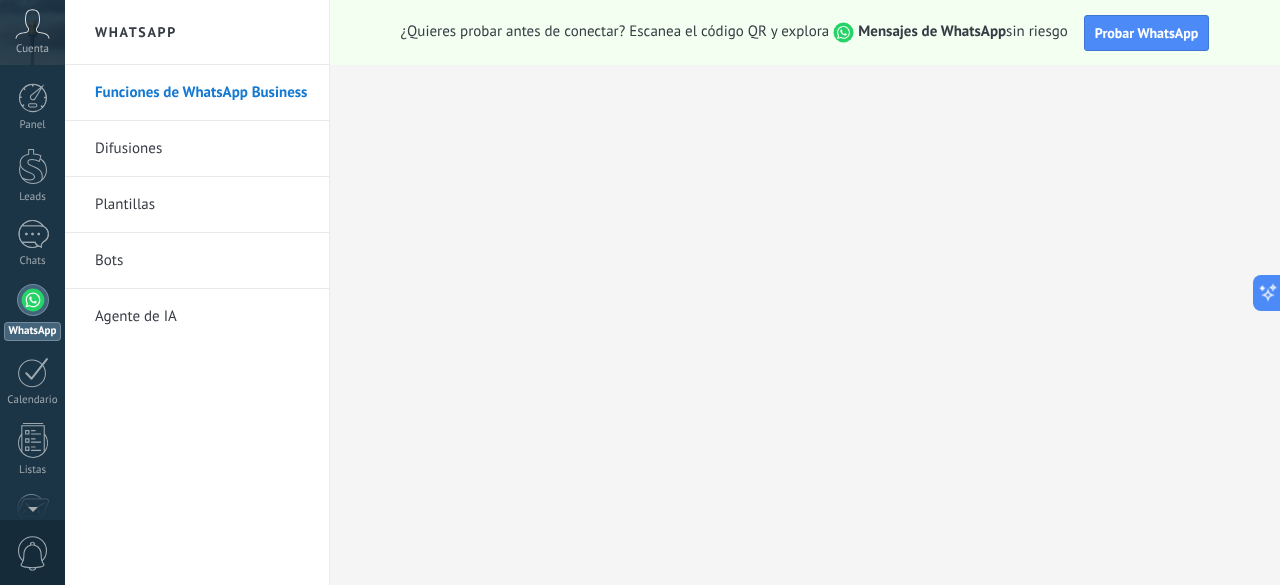 click on "Bots" at bounding box center [202, 261] 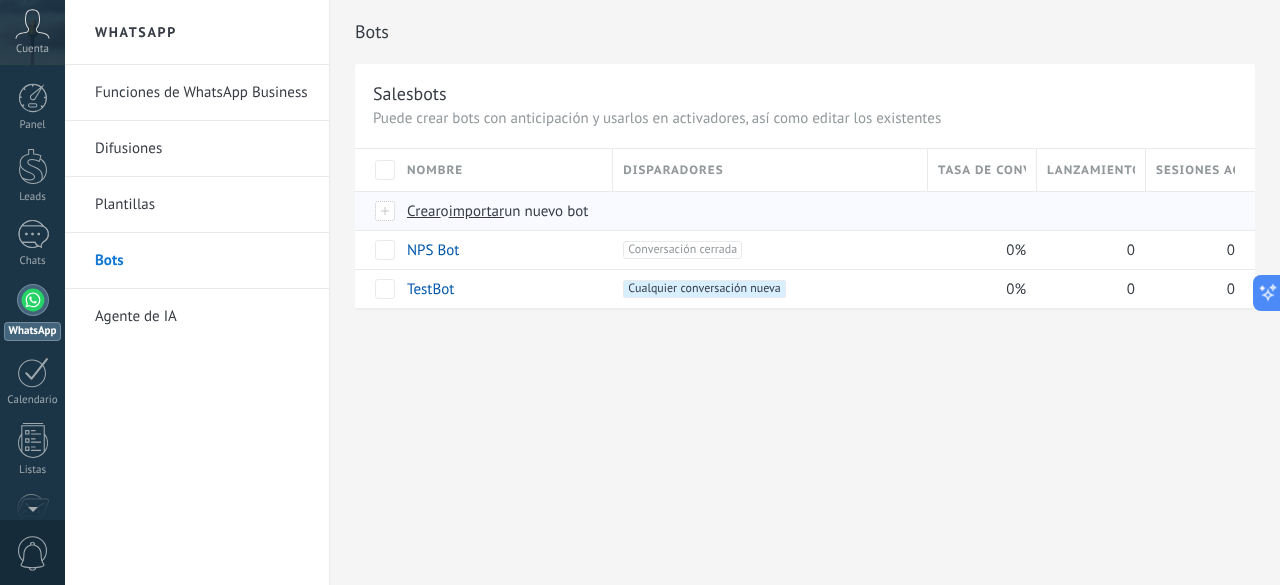 click on "Crear" at bounding box center (424, 211) 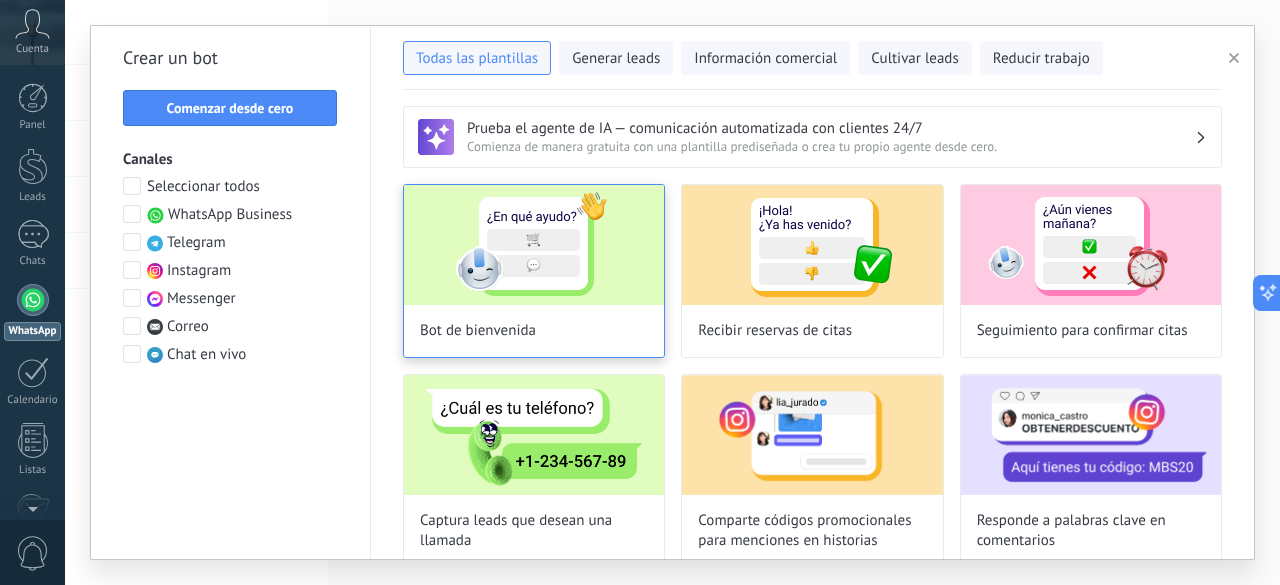 click at bounding box center (534, 245) 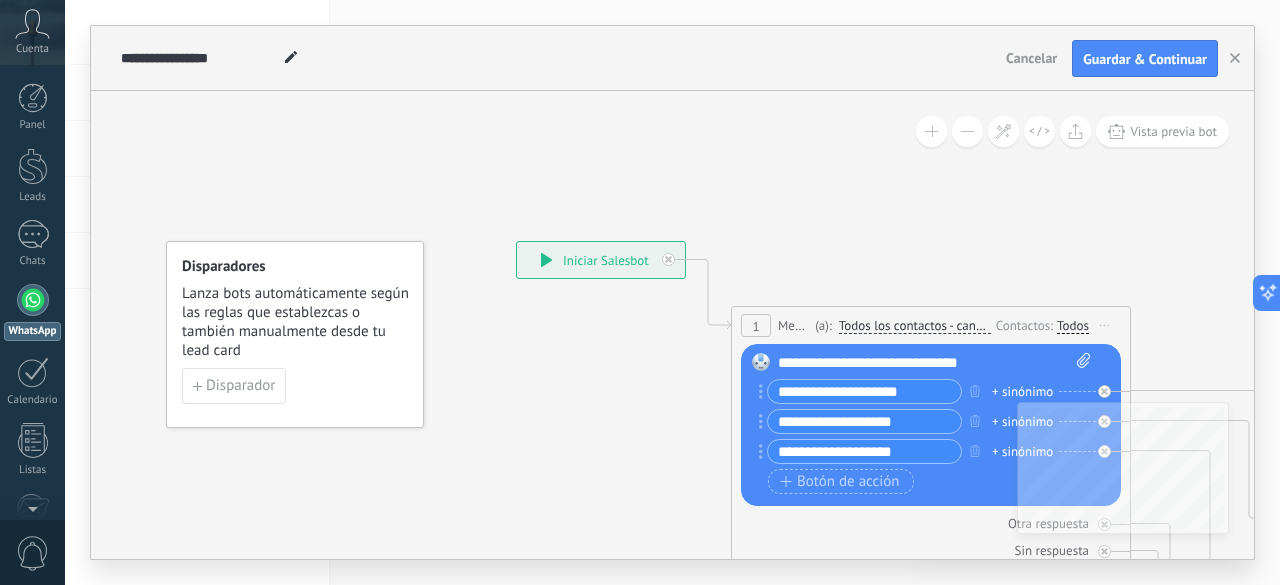click on "**********" at bounding box center (935, 363) 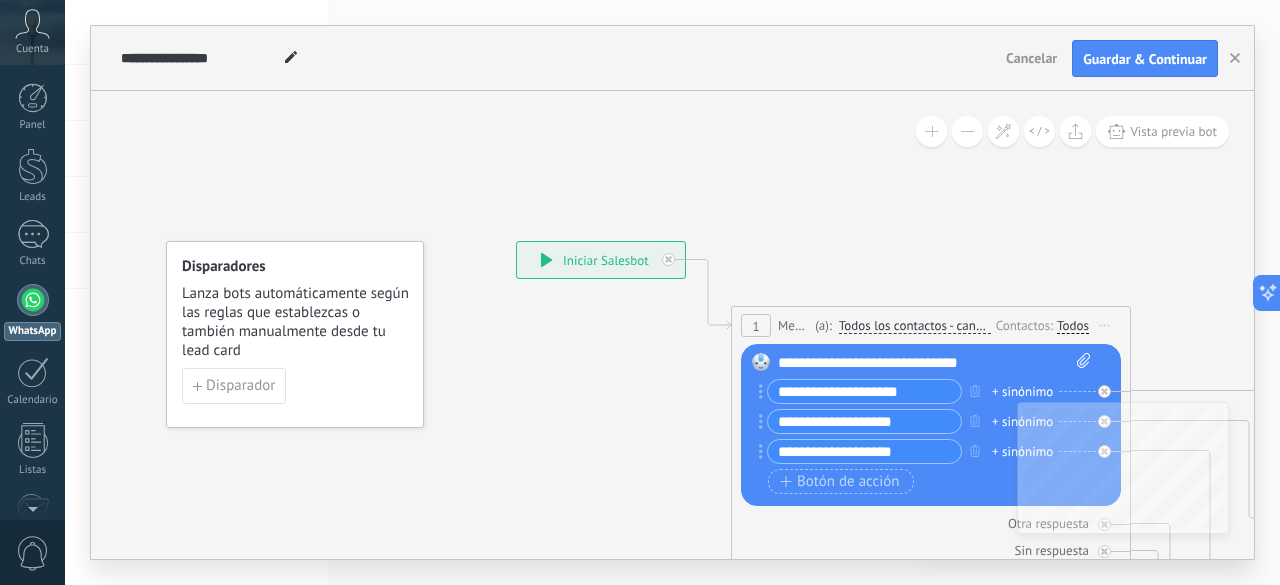 type 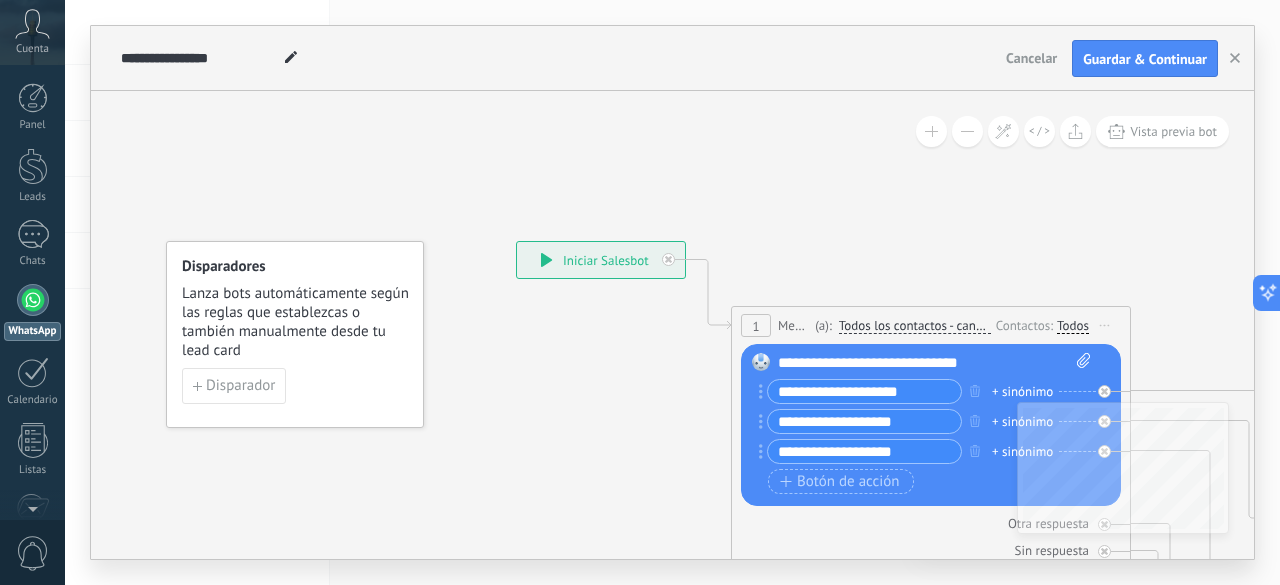 click on "**********" at bounding box center (864, 391) 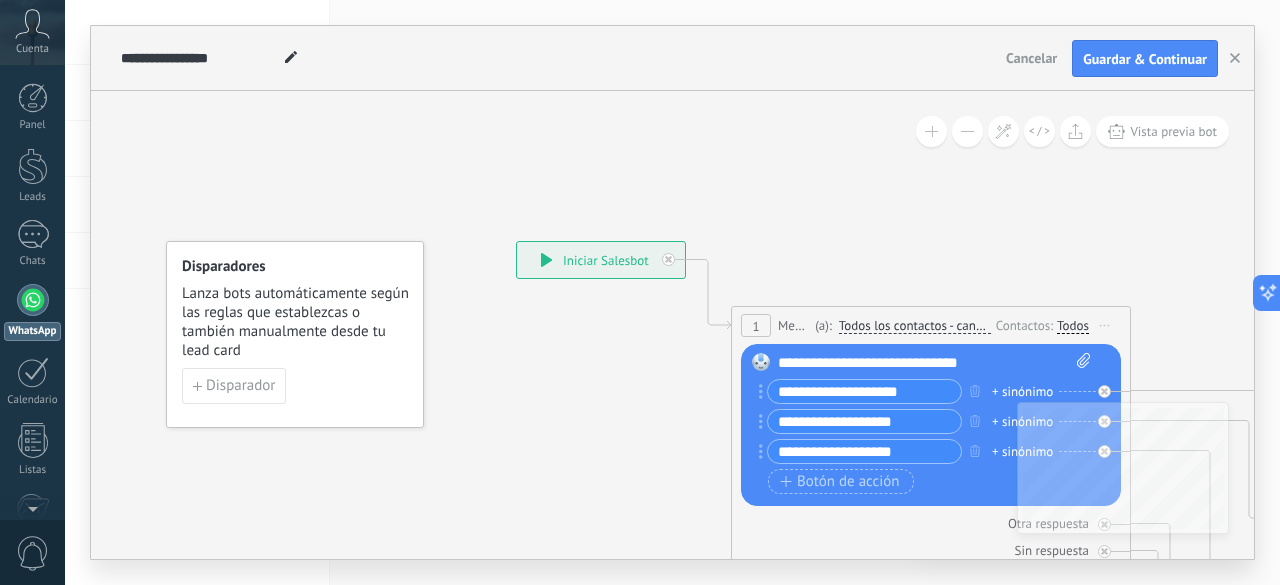 click on "**********" at bounding box center (864, 391) 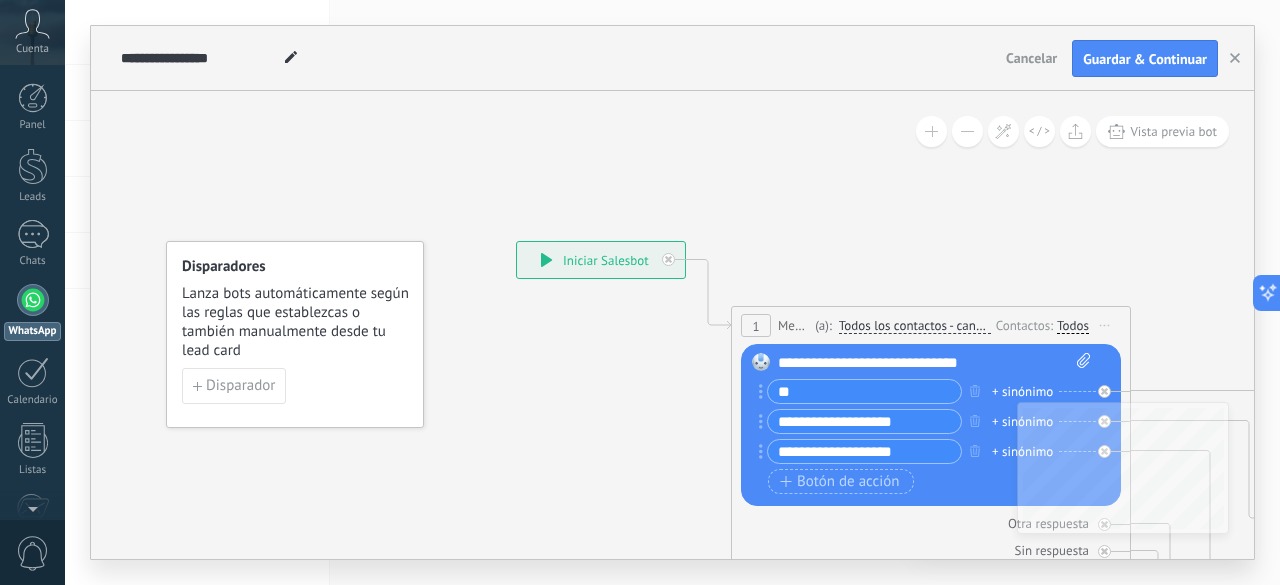 type on "*" 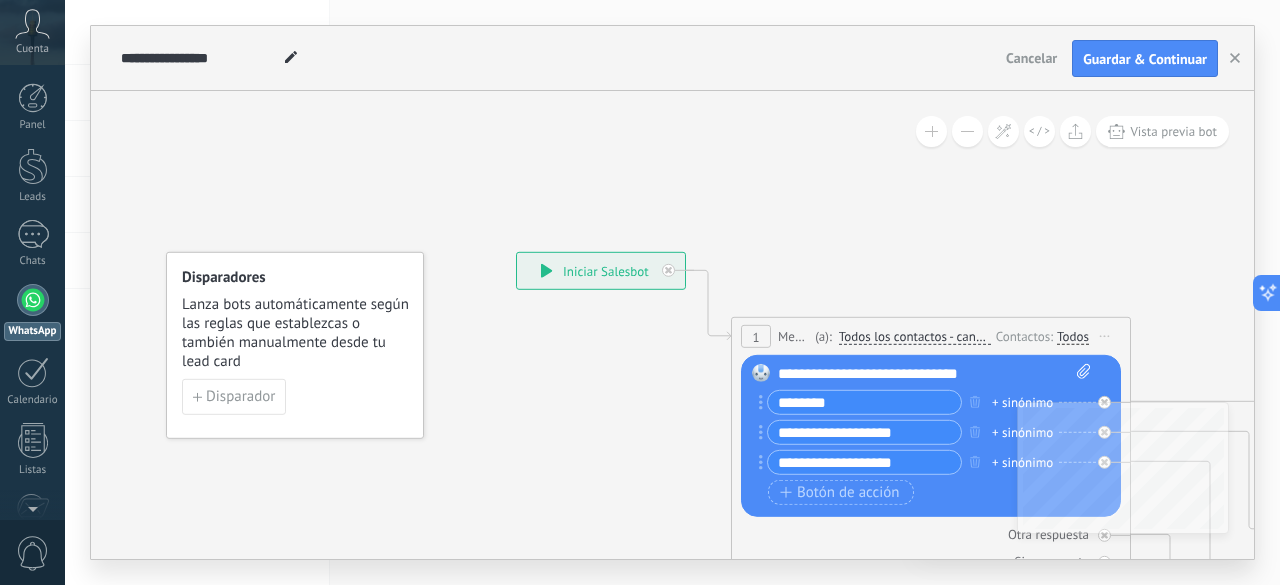 type on "*******" 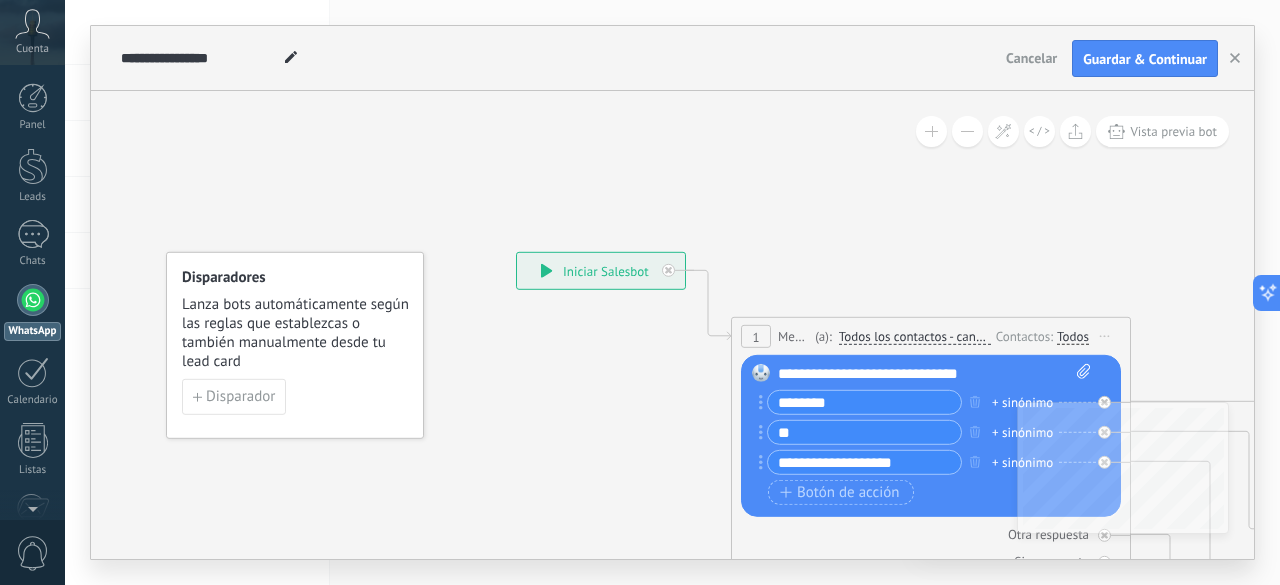 type on "*" 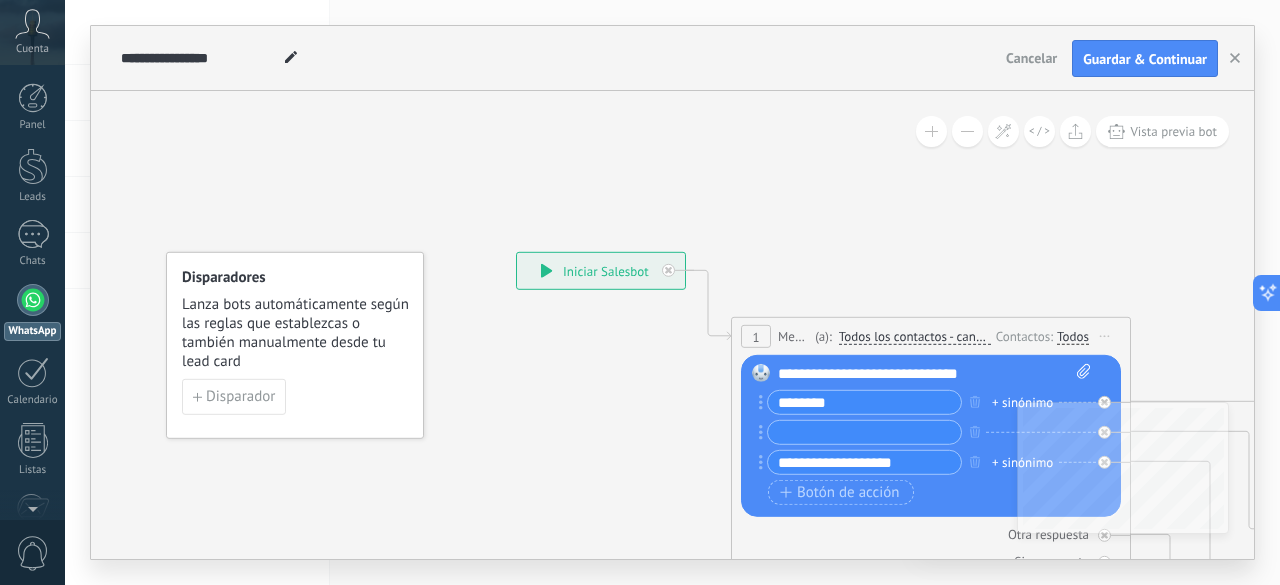 type on "*" 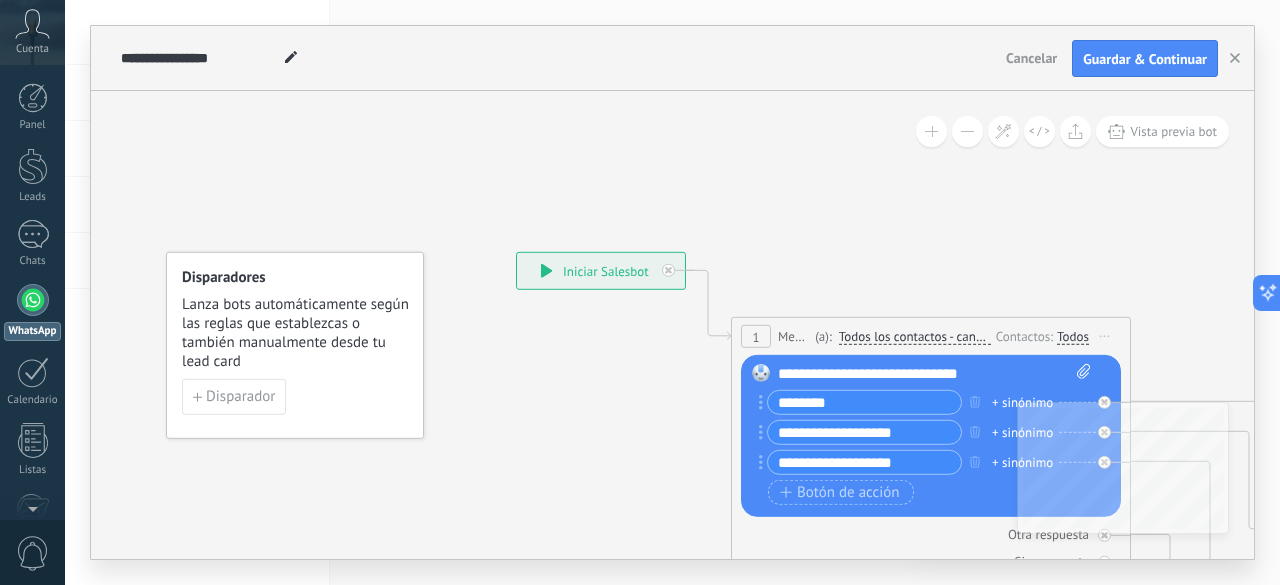 click on "**********" at bounding box center (864, 432) 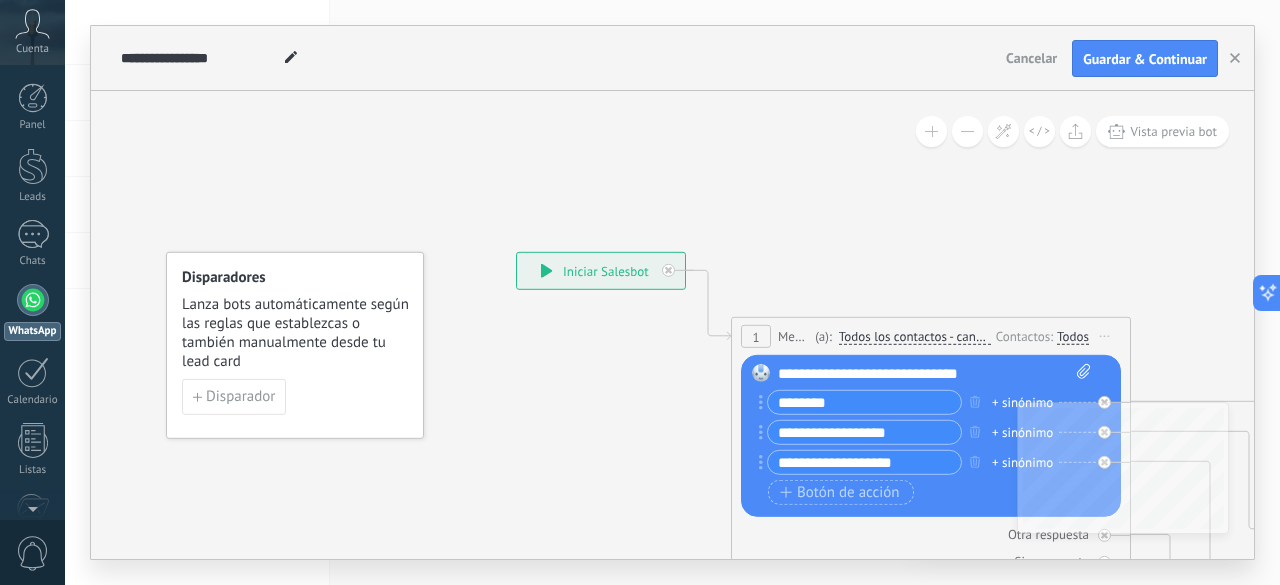 type on "**********" 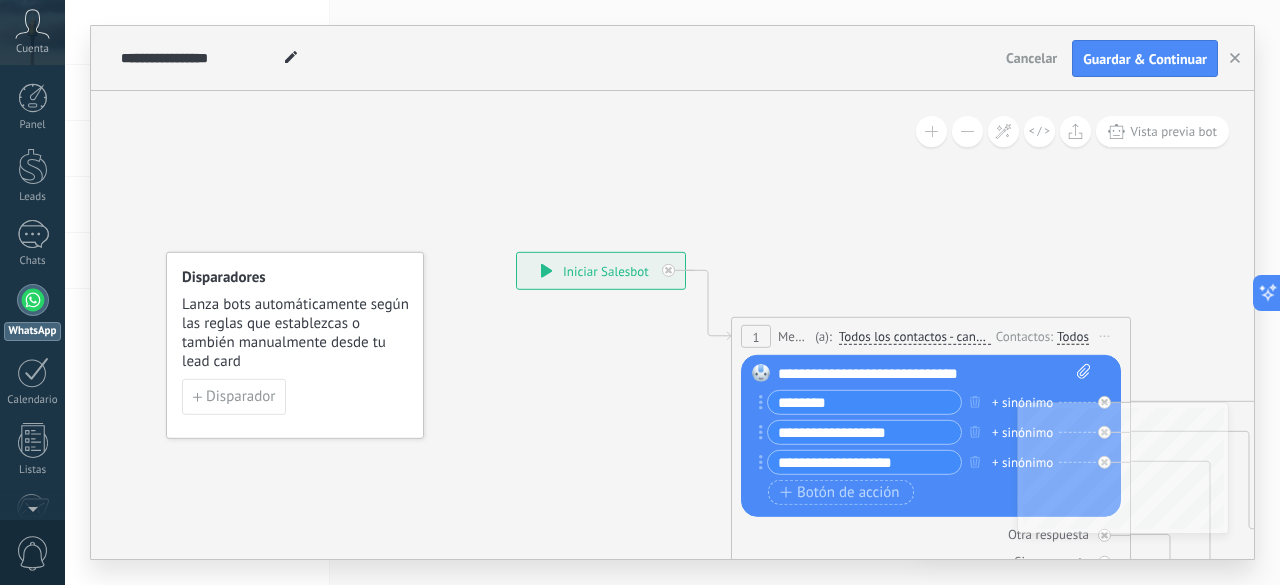 click on "**********" at bounding box center (935, 374) 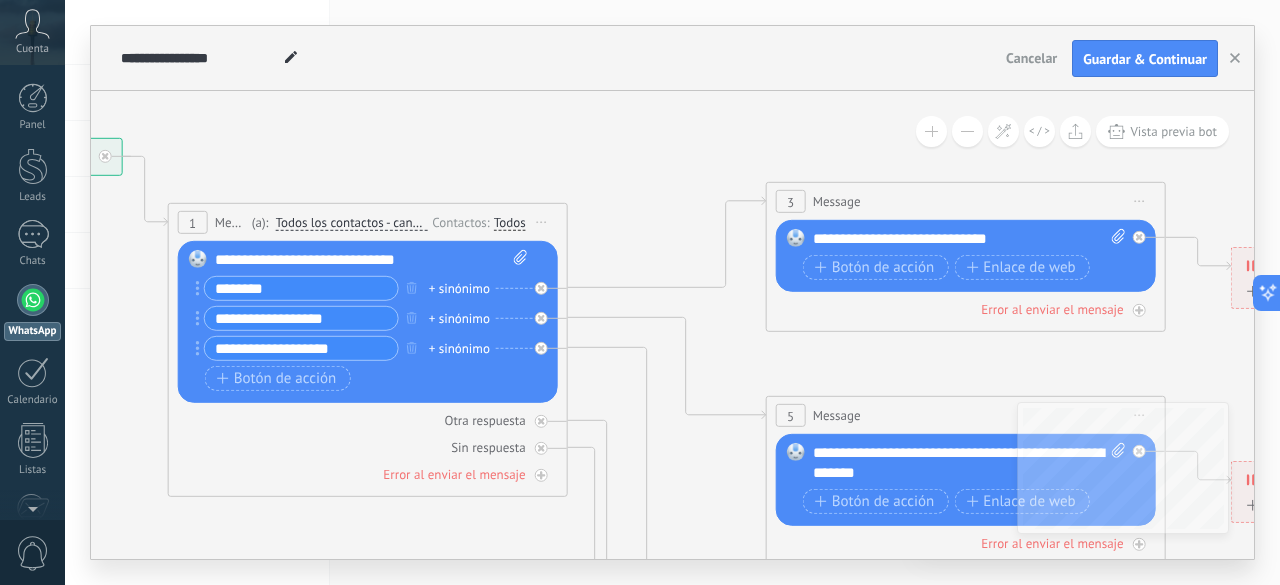 drag, startPoint x: 1029, startPoint y: 219, endPoint x: 466, endPoint y: 105, distance: 574.4258 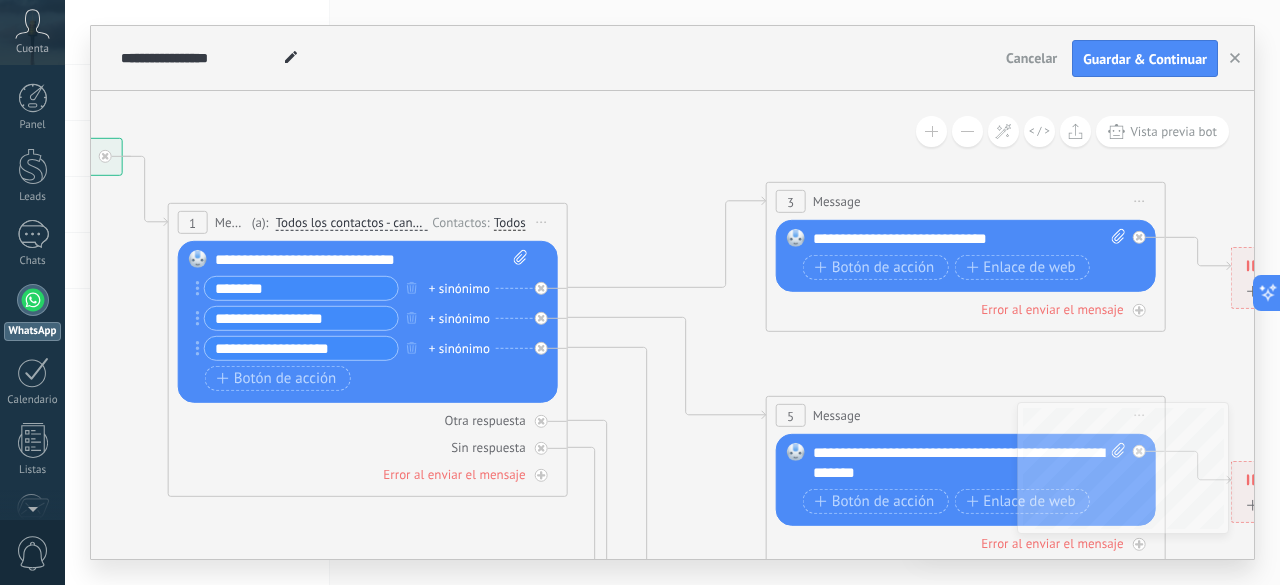 click 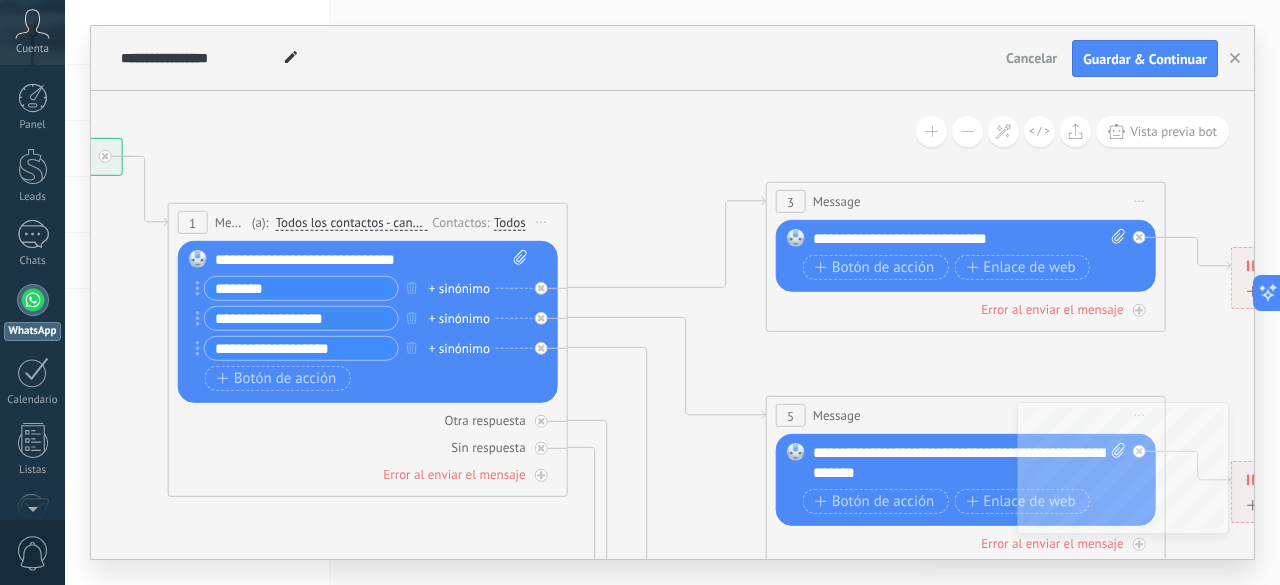 click on "**********" at bounding box center (970, 239) 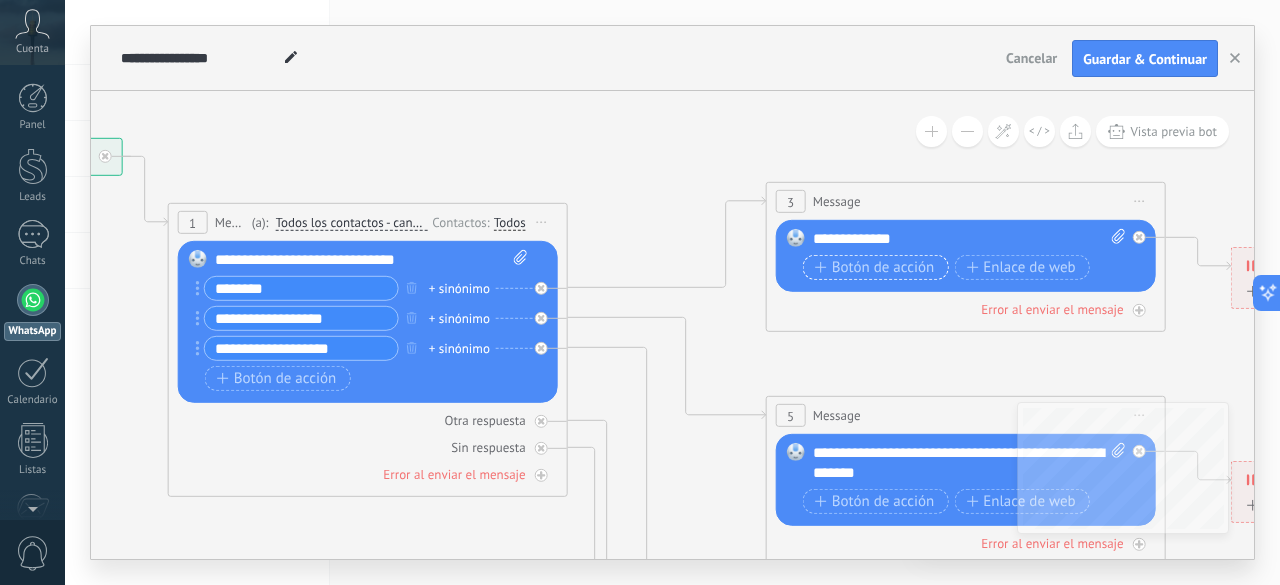 click on "Botón de acción" at bounding box center (875, 268) 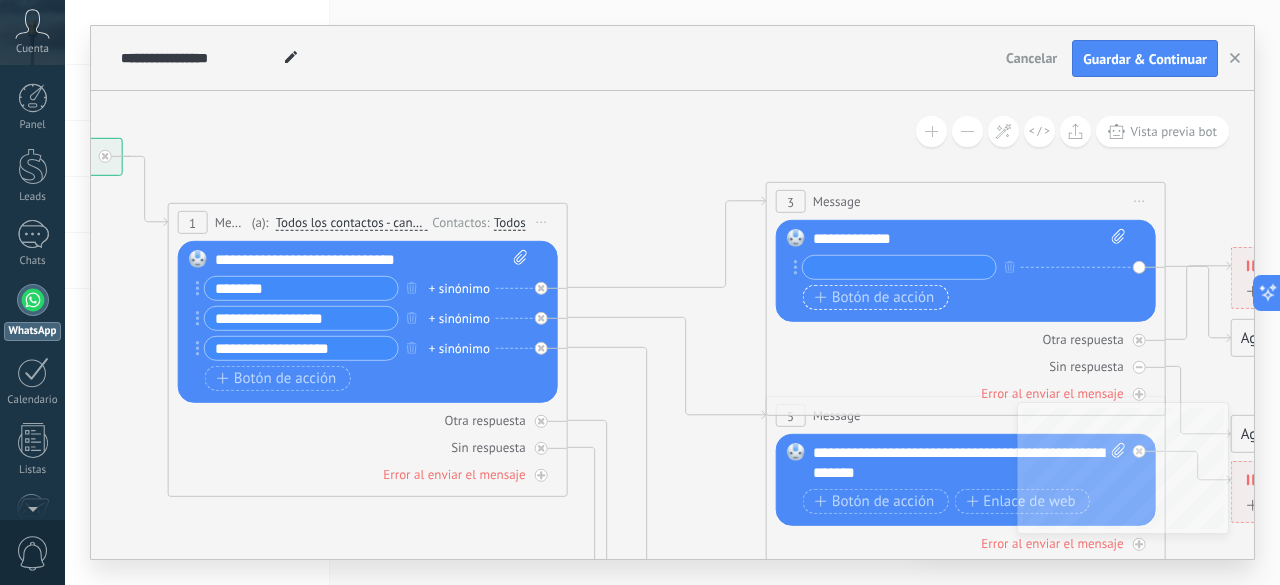 type on "*" 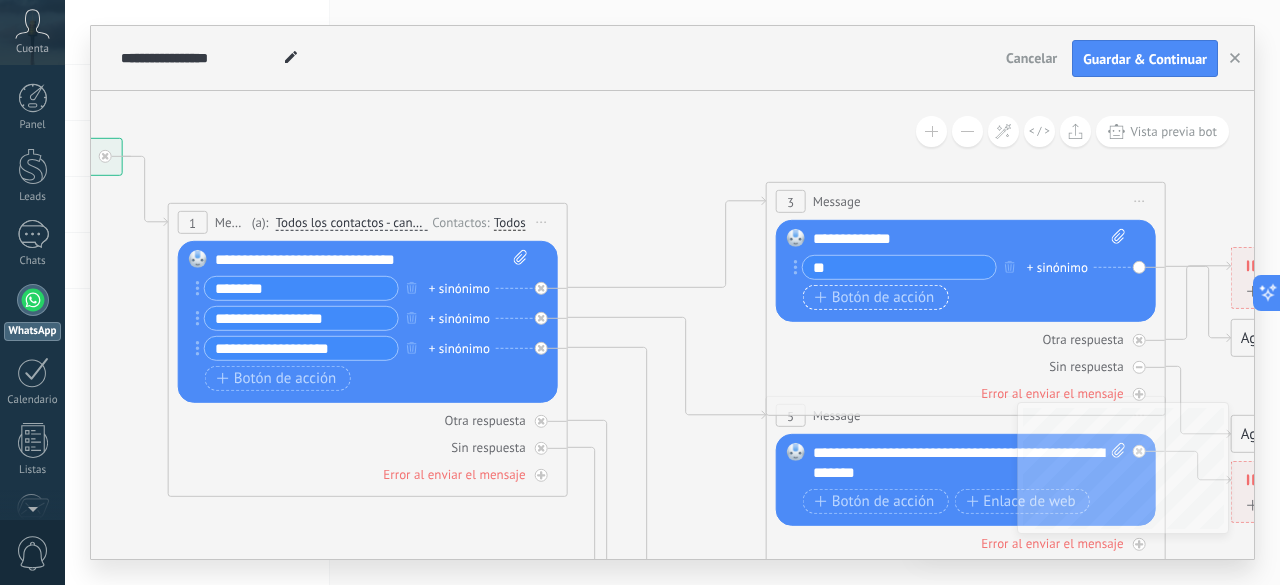 type on "*" 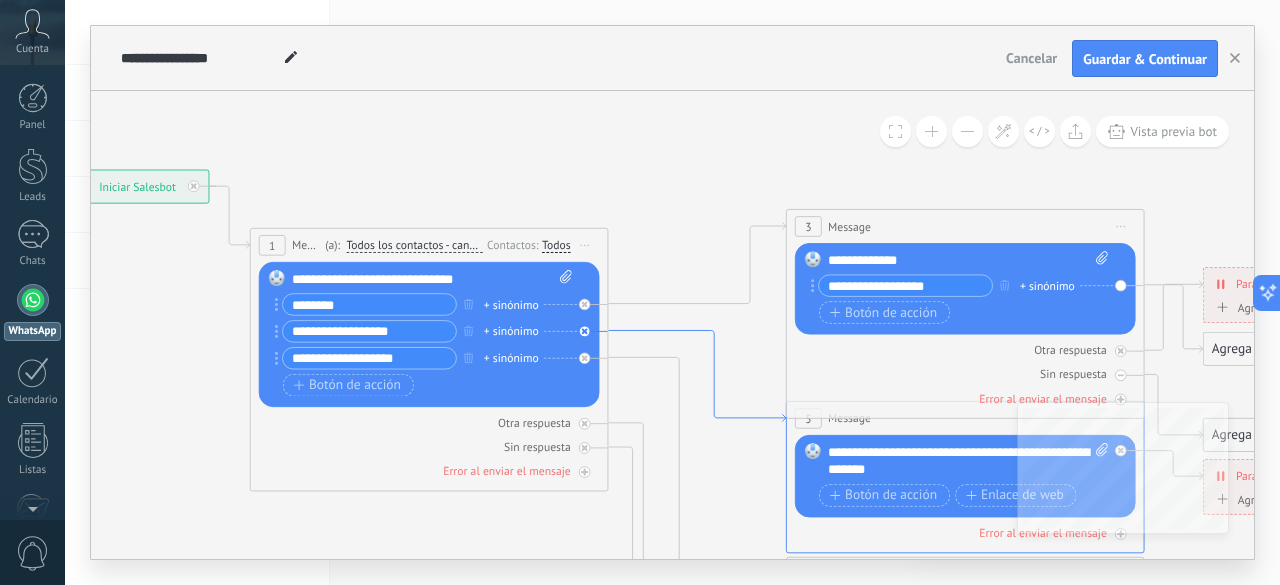 type on "**********" 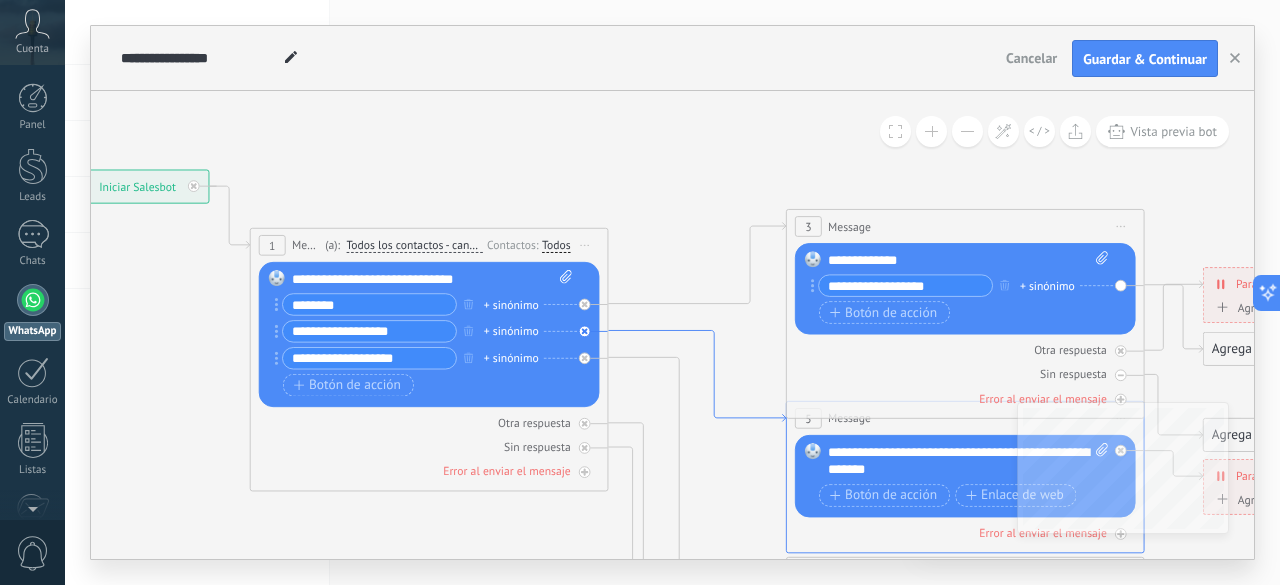 click 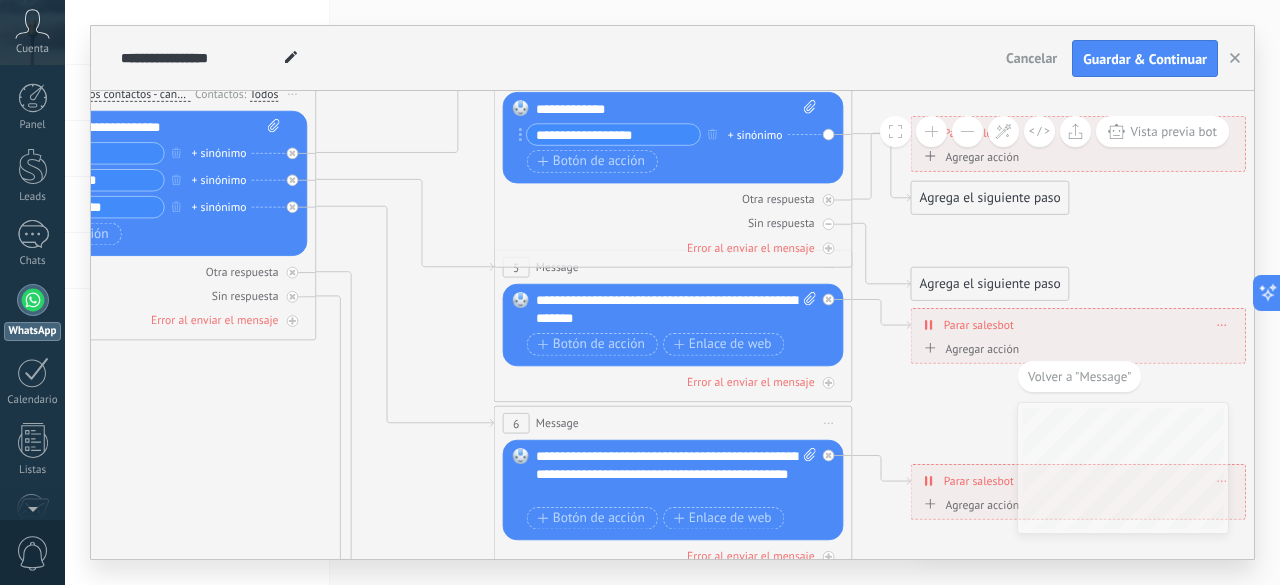 click on "**********" at bounding box center (677, 310) 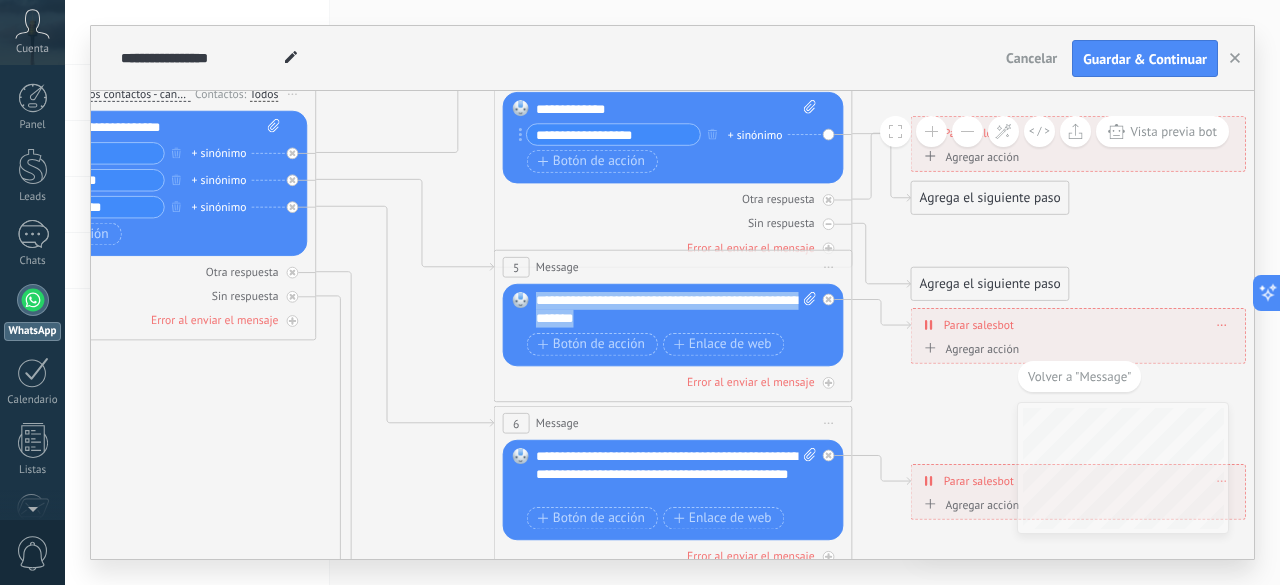 drag, startPoint x: 626, startPoint y: 321, endPoint x: 518, endPoint y: 302, distance: 109.65856 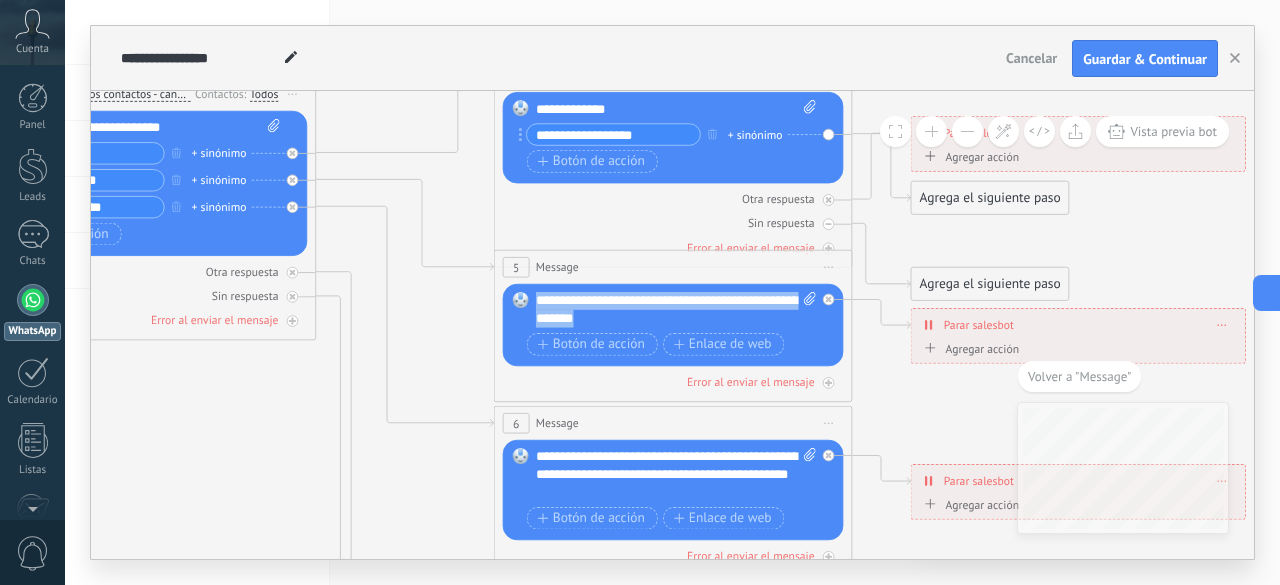 type 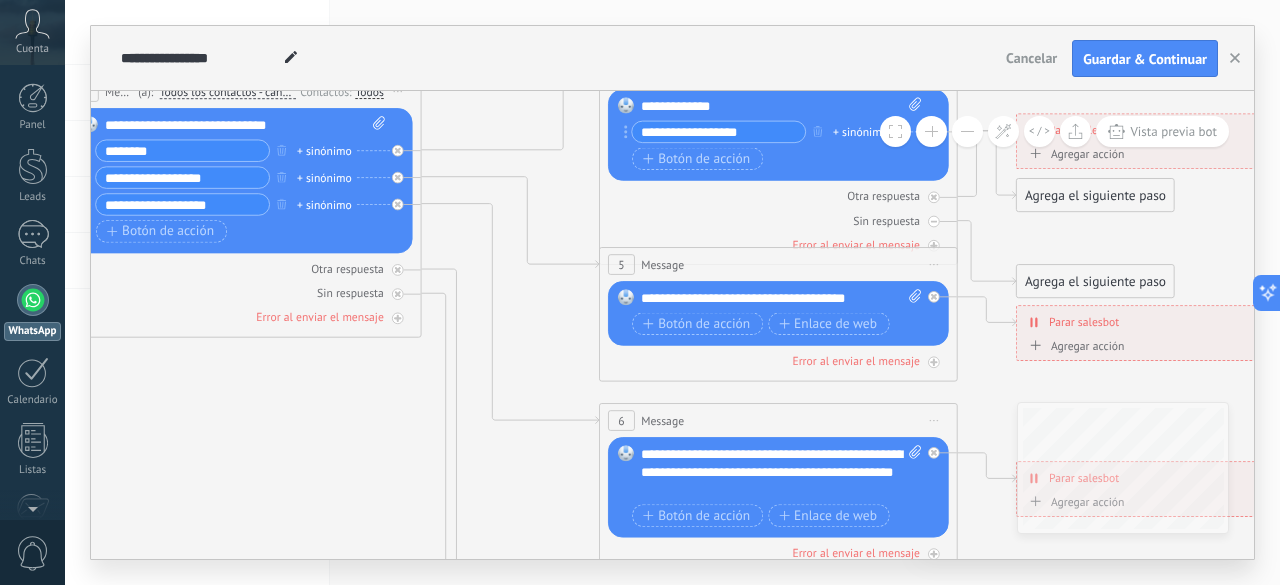 drag, startPoint x: 452, startPoint y: 330, endPoint x: 557, endPoint y: 327, distance: 105.04285 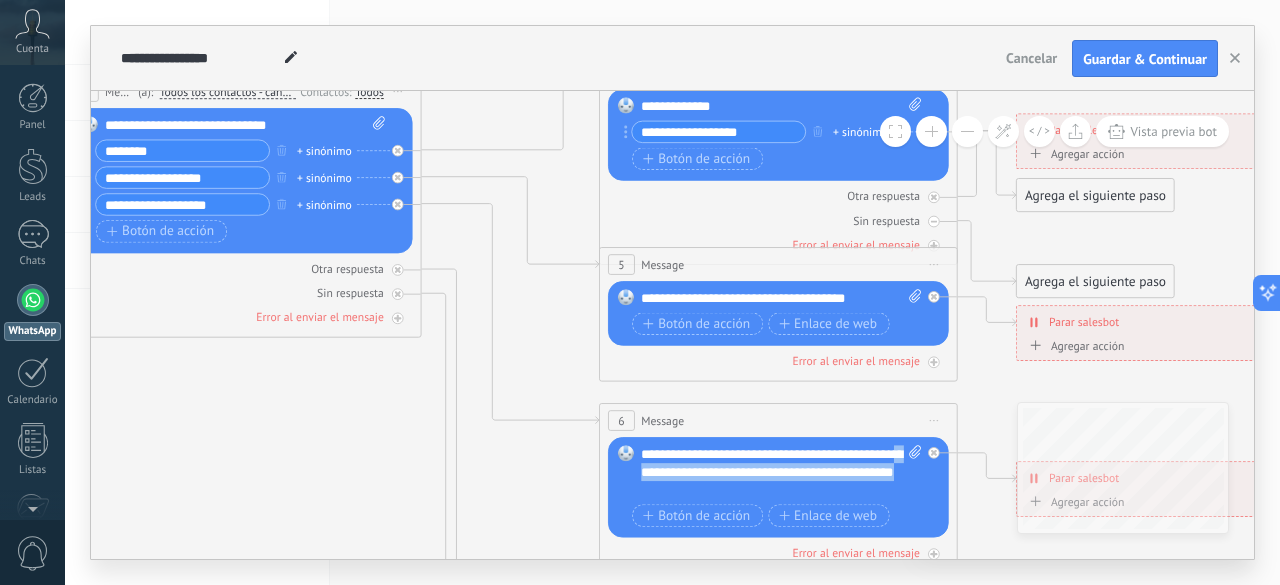 drag, startPoint x: 784, startPoint y: 493, endPoint x: 722, endPoint y: 471, distance: 65.78754 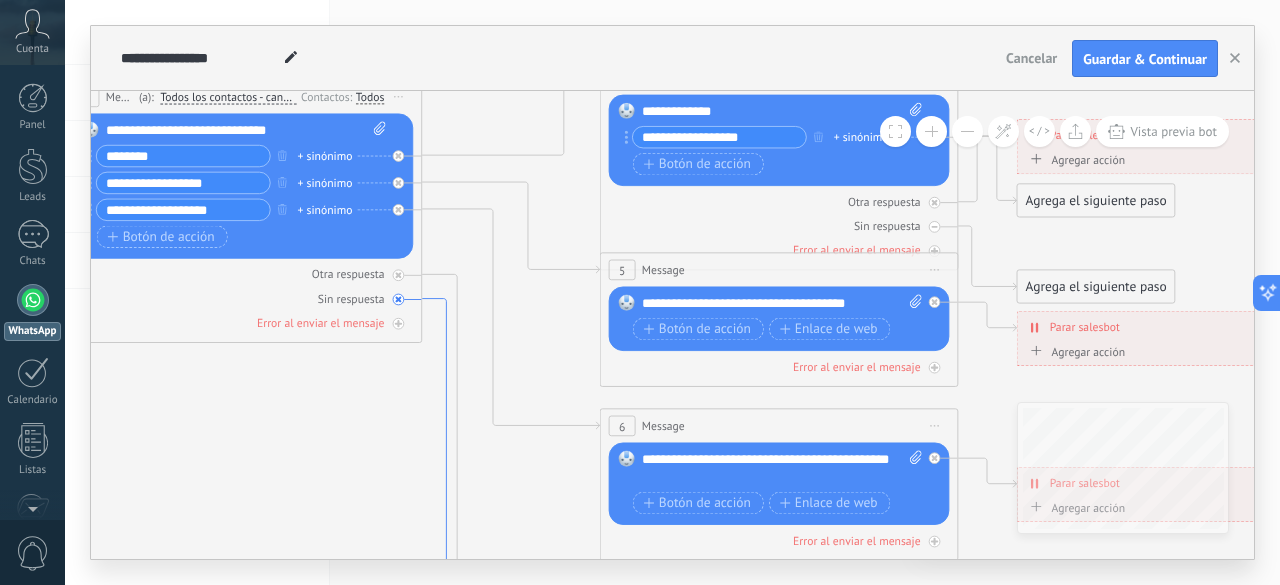 click 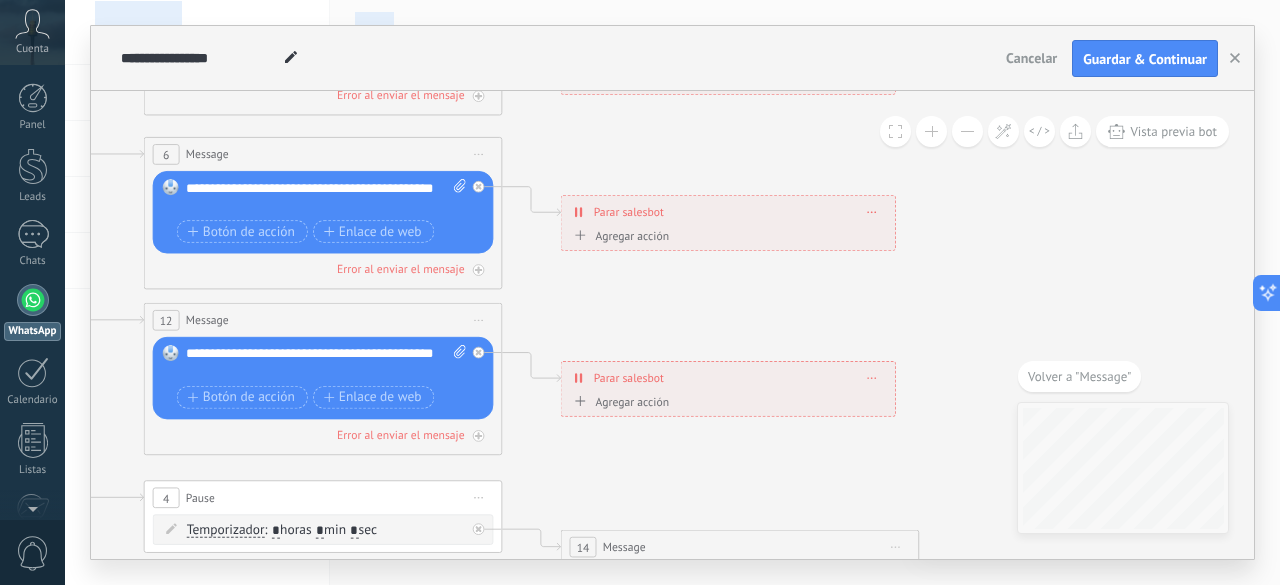 drag, startPoint x: 461, startPoint y: 441, endPoint x: 118, endPoint y: 632, distance: 392.59393 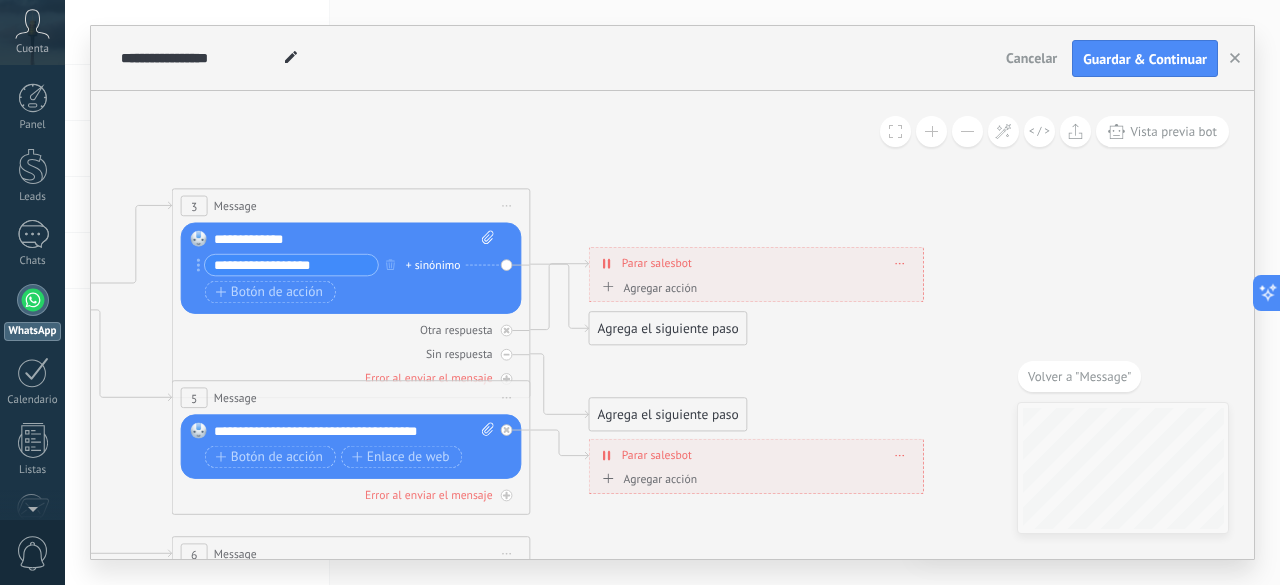 drag, startPoint x: 560, startPoint y: 153, endPoint x: 581, endPoint y: 552, distance: 399.55225 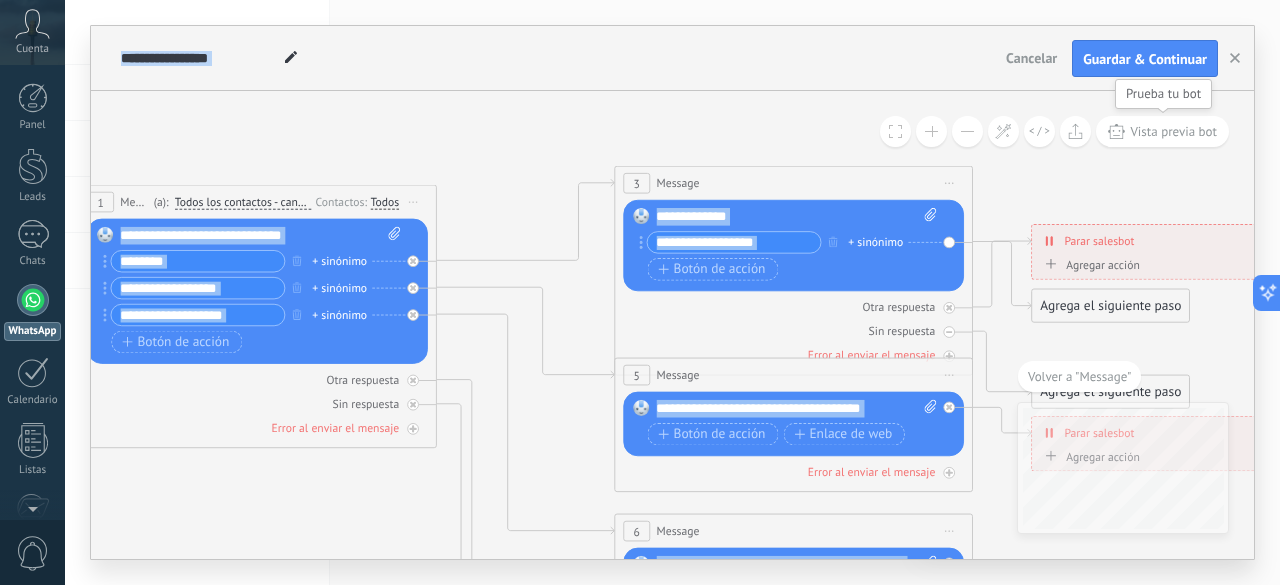 drag, startPoint x: 706, startPoint y: 147, endPoint x: 1149, endPoint y: 124, distance: 443.59665 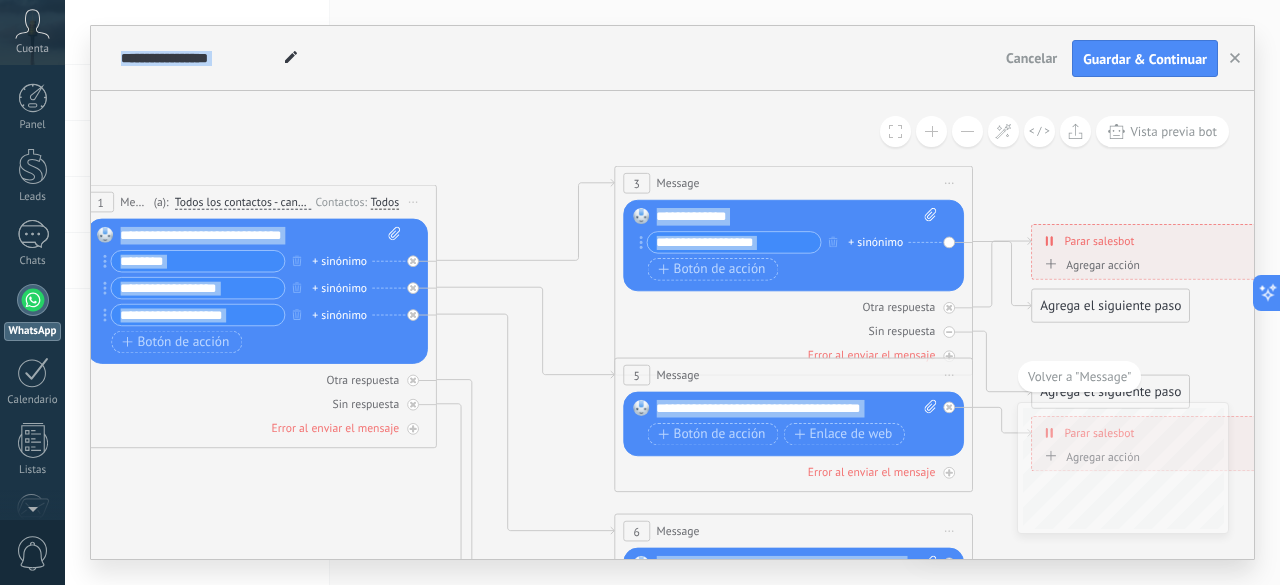 click on "Botón de acción
Enlace de web" at bounding box center (792, 269) 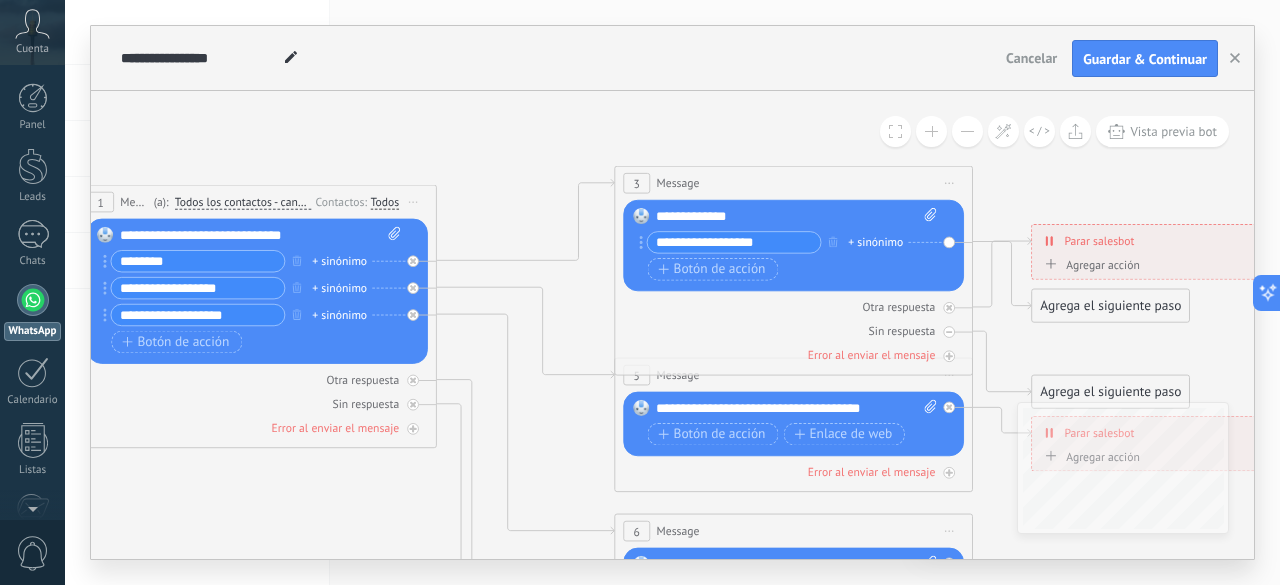 click 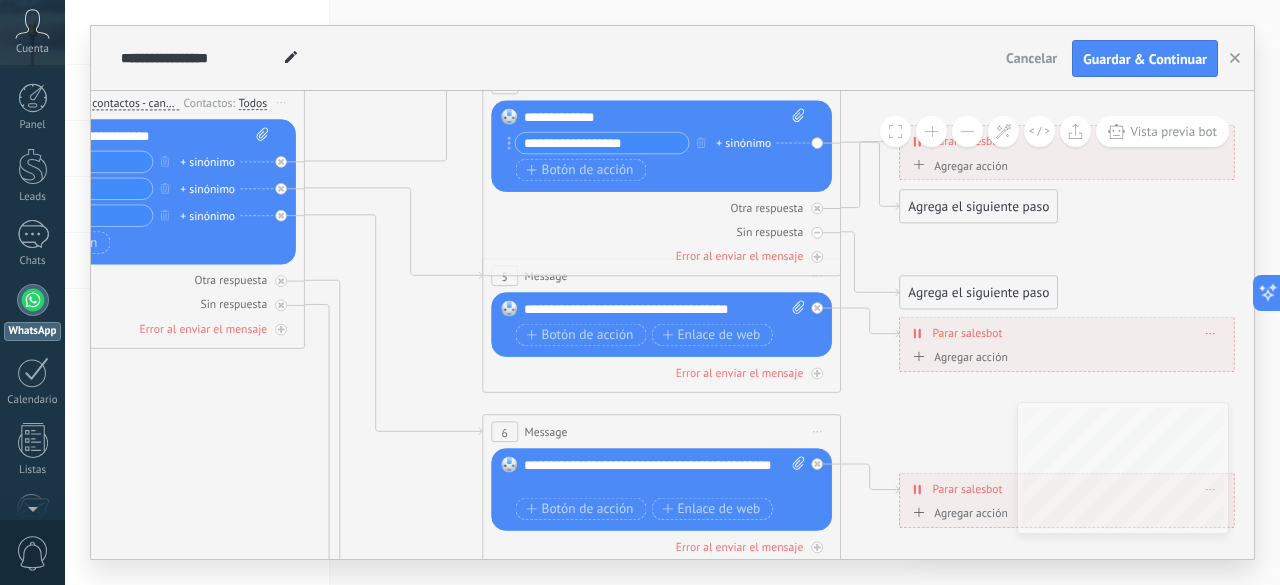 drag, startPoint x: 594, startPoint y: 462, endPoint x: 462, endPoint y: 363, distance: 165 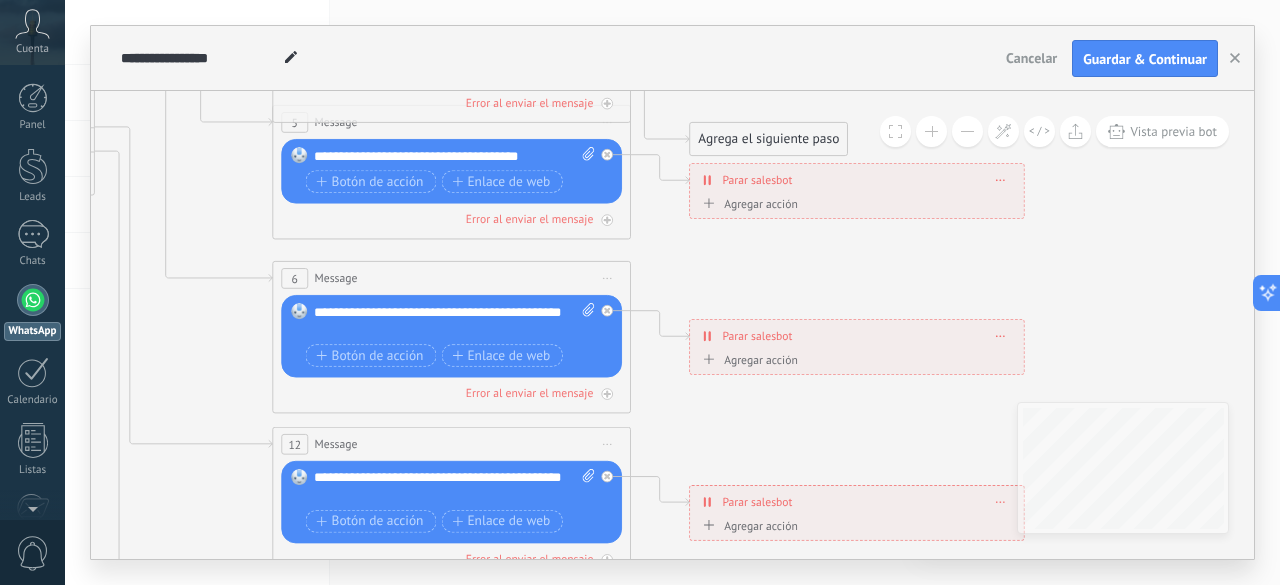 drag, startPoint x: 932, startPoint y: 409, endPoint x: 718, endPoint y: 250, distance: 266.6027 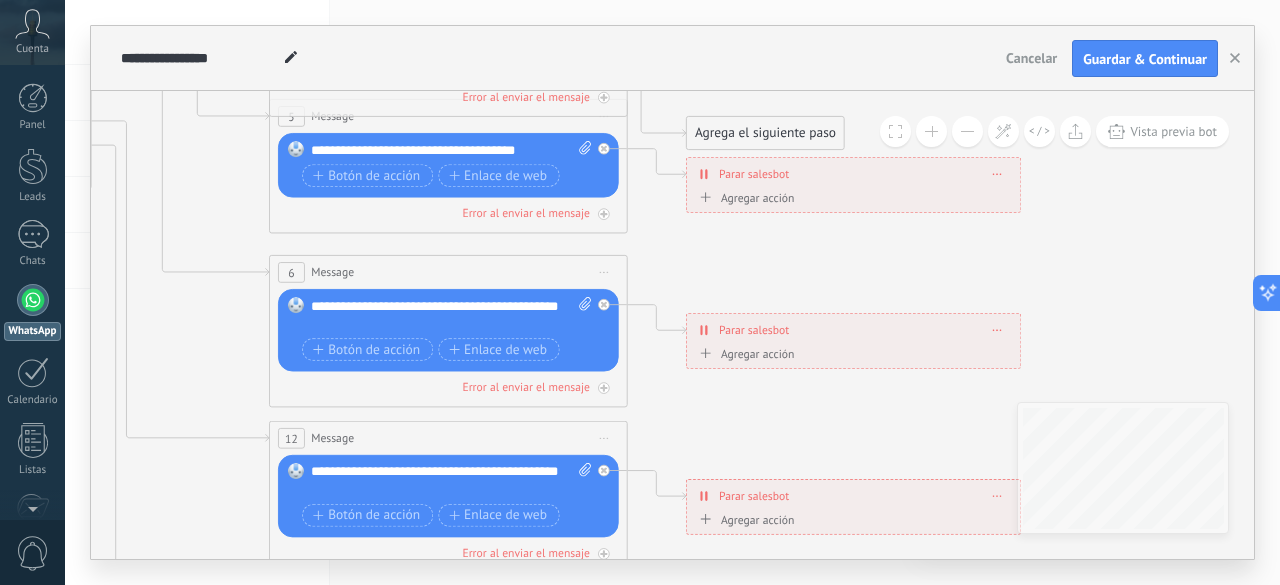 click on "Agregar acción" at bounding box center [745, 353] 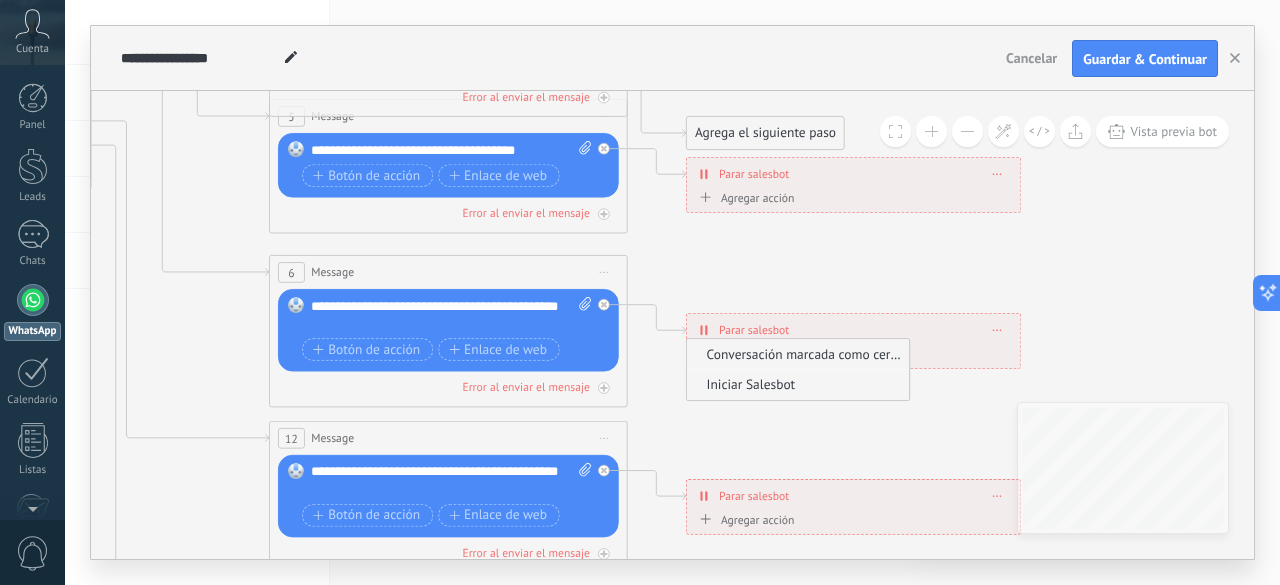 click on "Iniciar Salesbot" at bounding box center [795, 385] 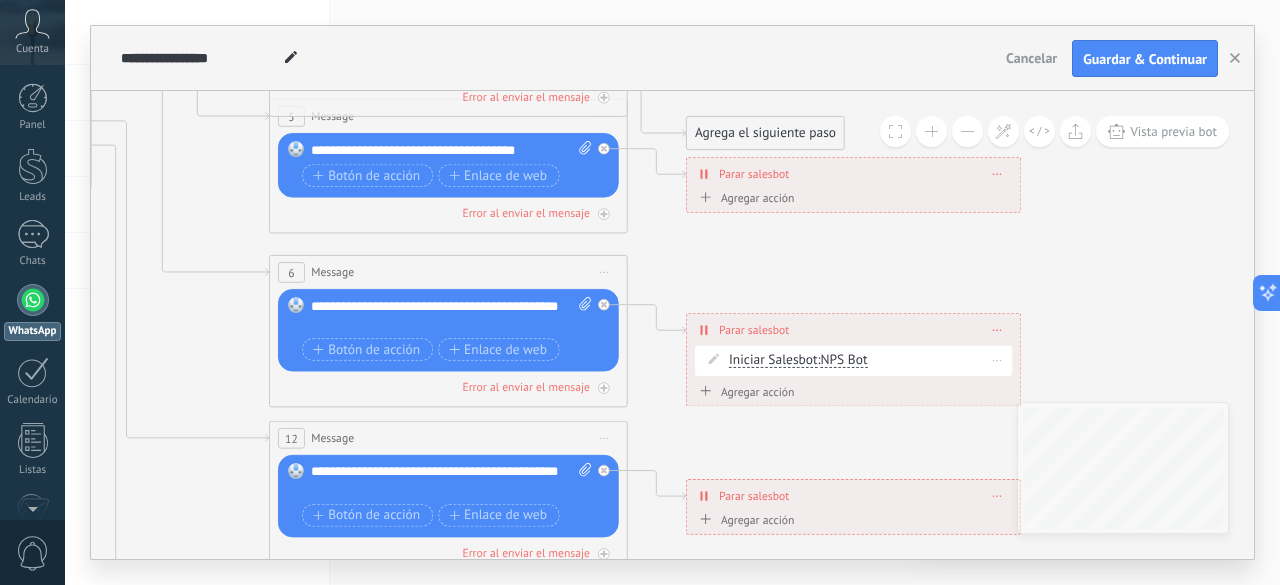 click on "Iniciar Salesbot" at bounding box center [773, 361] 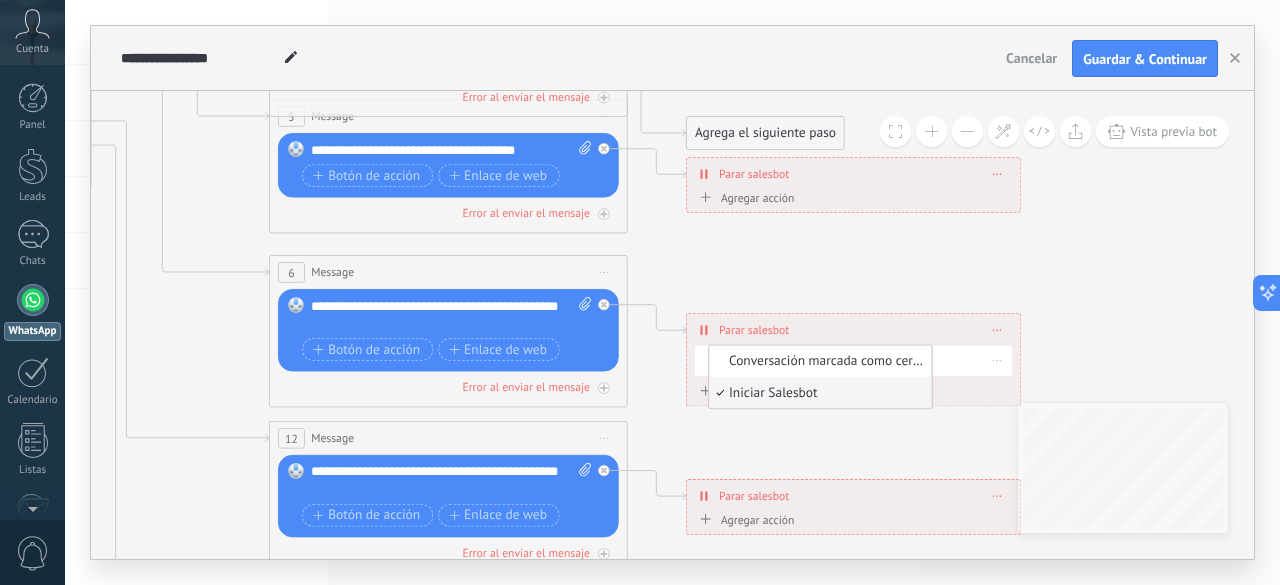 click on "Conversación marcada como cerrada" at bounding box center [817, 362] 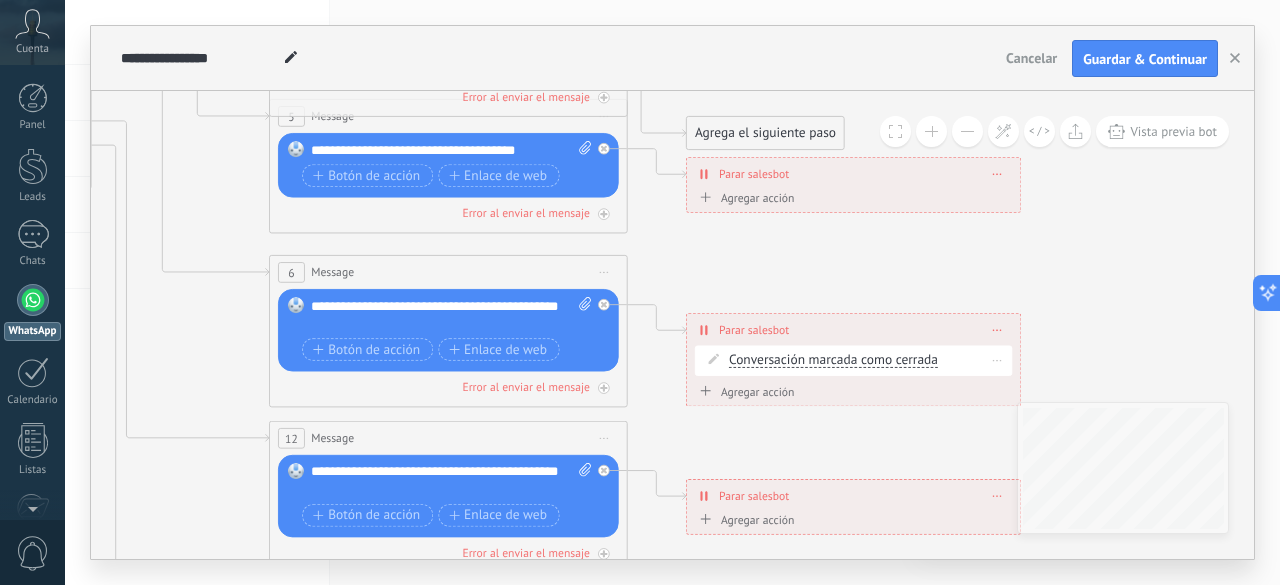 click on "Conversación marcada como cerrada" at bounding box center [833, 361] 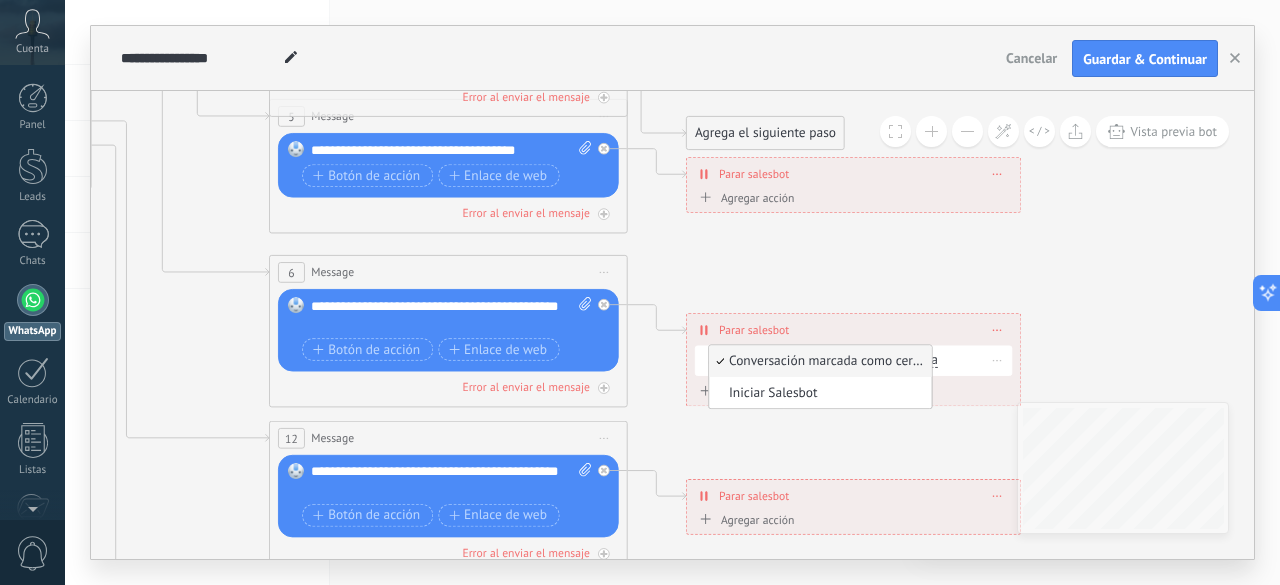 click on "Conversación marcada como cerrada" at bounding box center (817, 362) 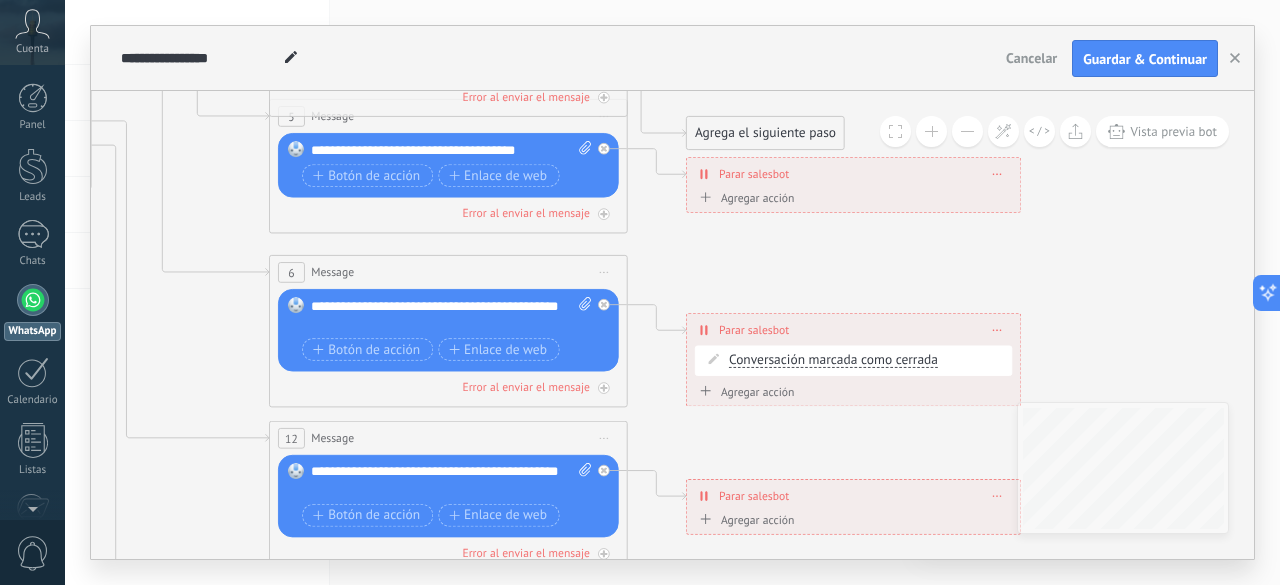 click 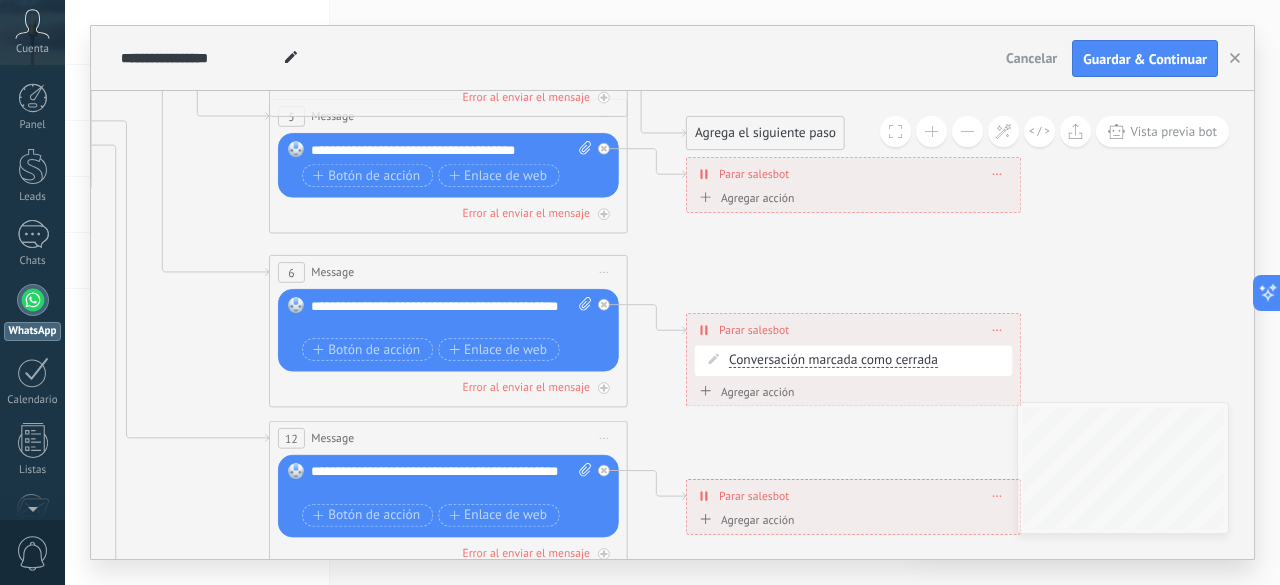 click on "Parar salesbot" at bounding box center [754, 330] 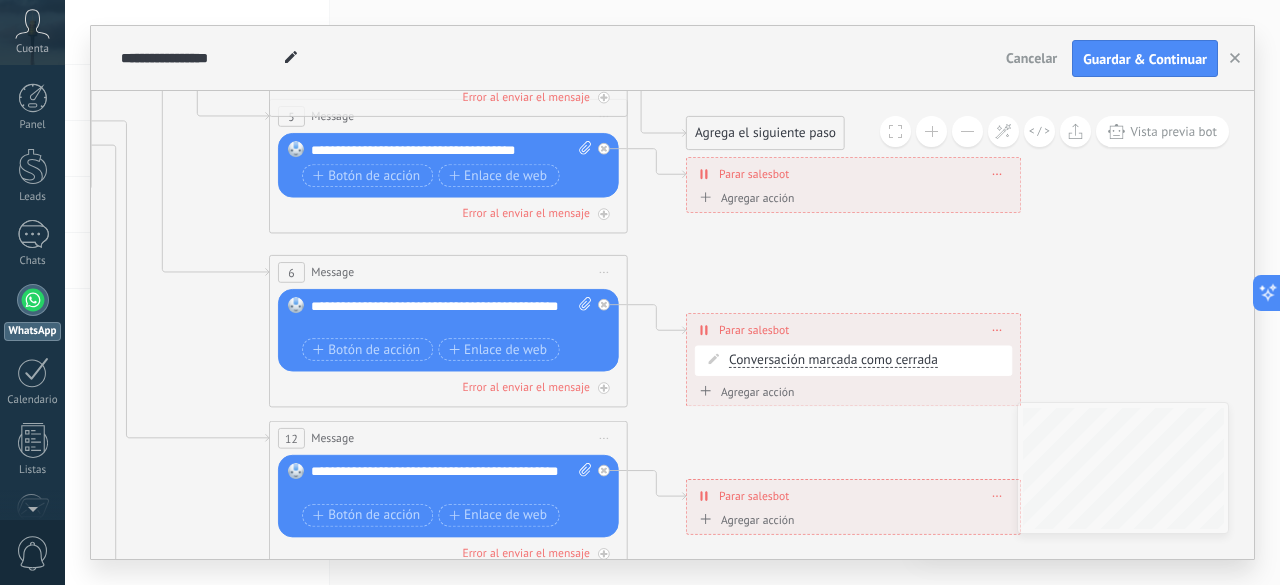 click 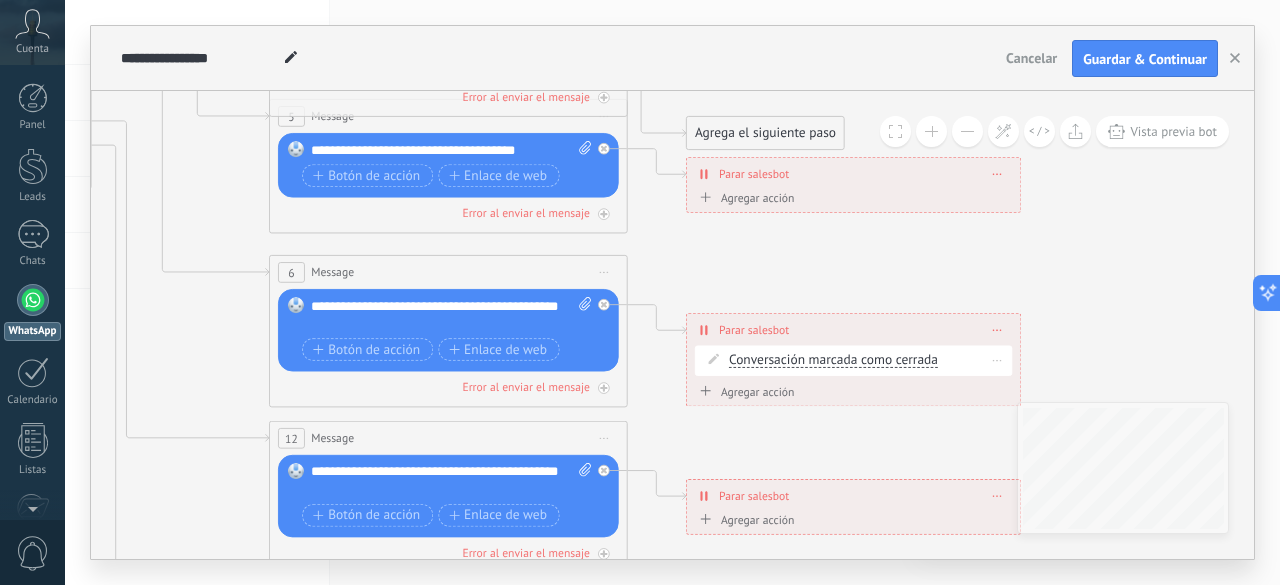 click on "Conversación marcada como cerrada" at bounding box center (833, 361) 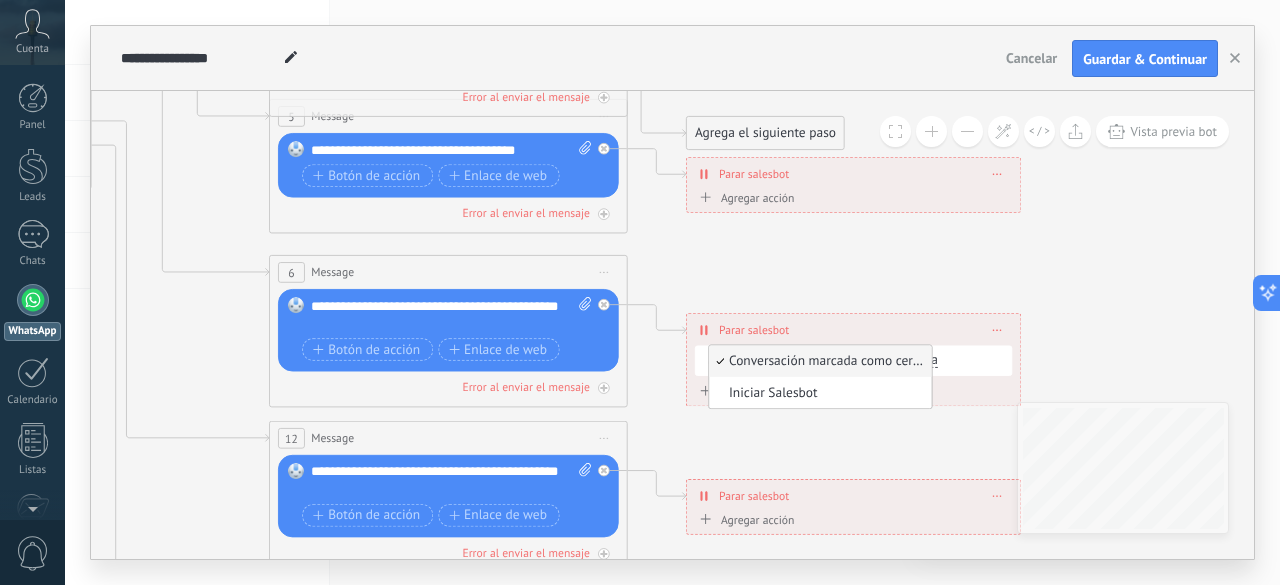 click 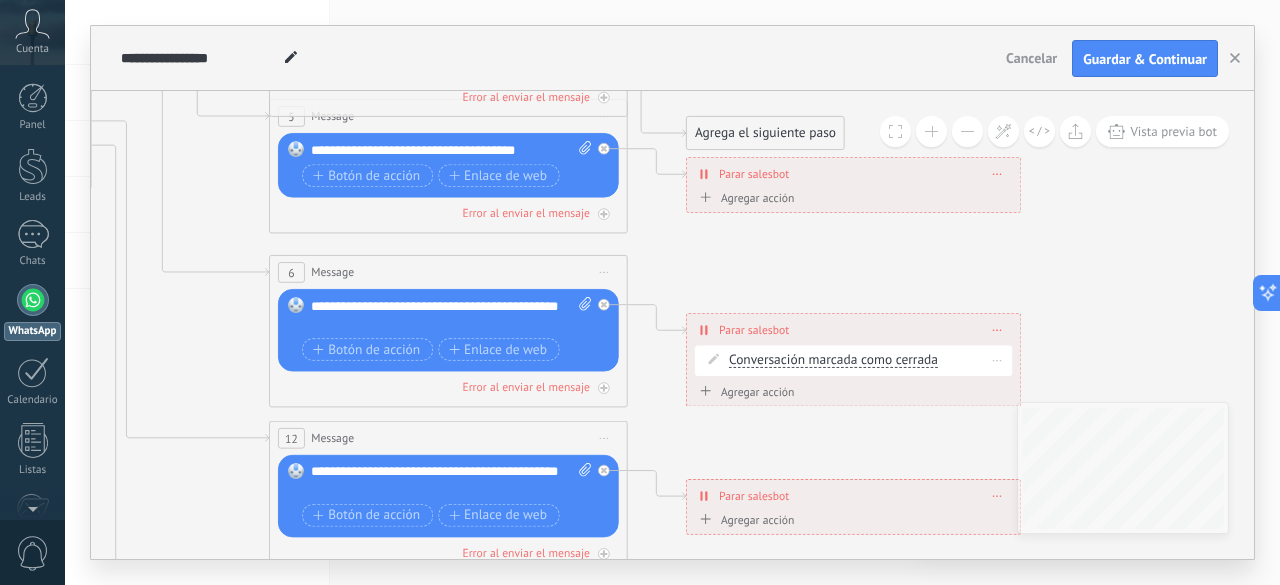 click on "Conversación marcada como cerrada
Conversación marcada como cerrada
Iniciar Salesbot
Conversación marcada como cerrada
Conversación marcada como cerrada
Iniciar Salesbot
[GEOGRAPHIC_DATA]" at bounding box center (853, 361) 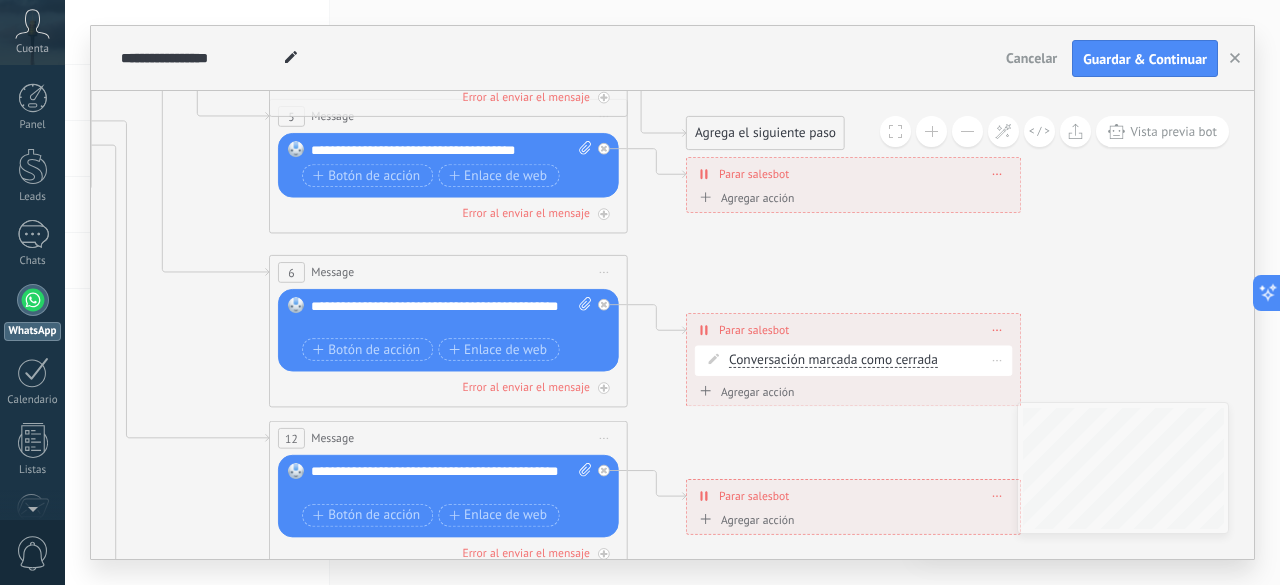 click on "Conversación marcada como cerrada" at bounding box center (833, 361) 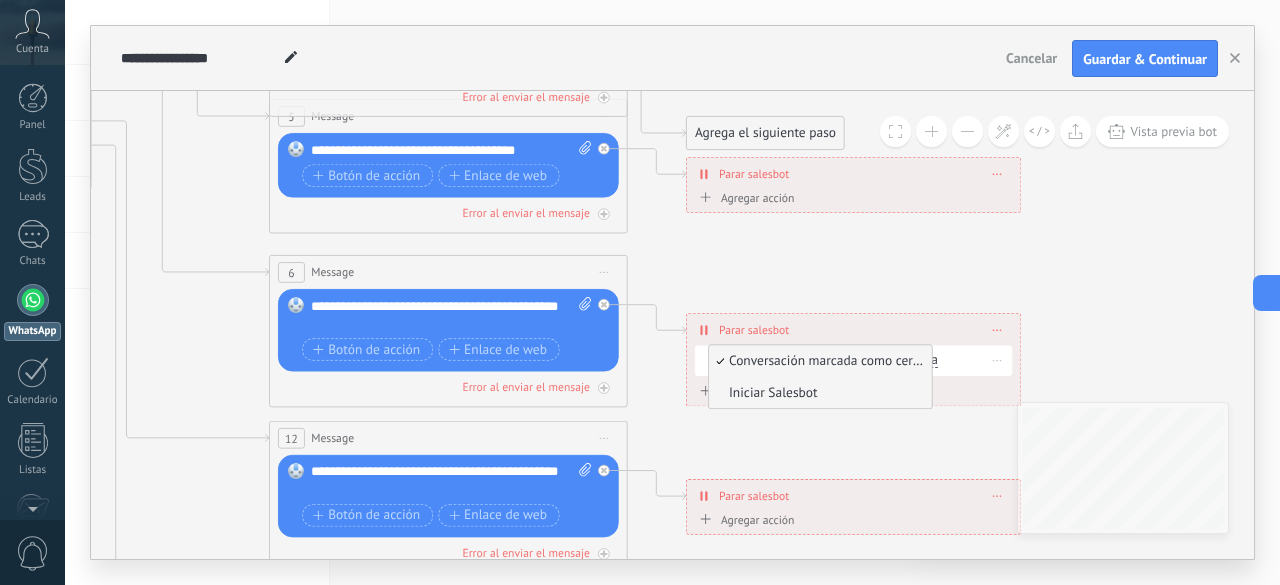 click on "Iniciar Salesbot" at bounding box center (817, 393) 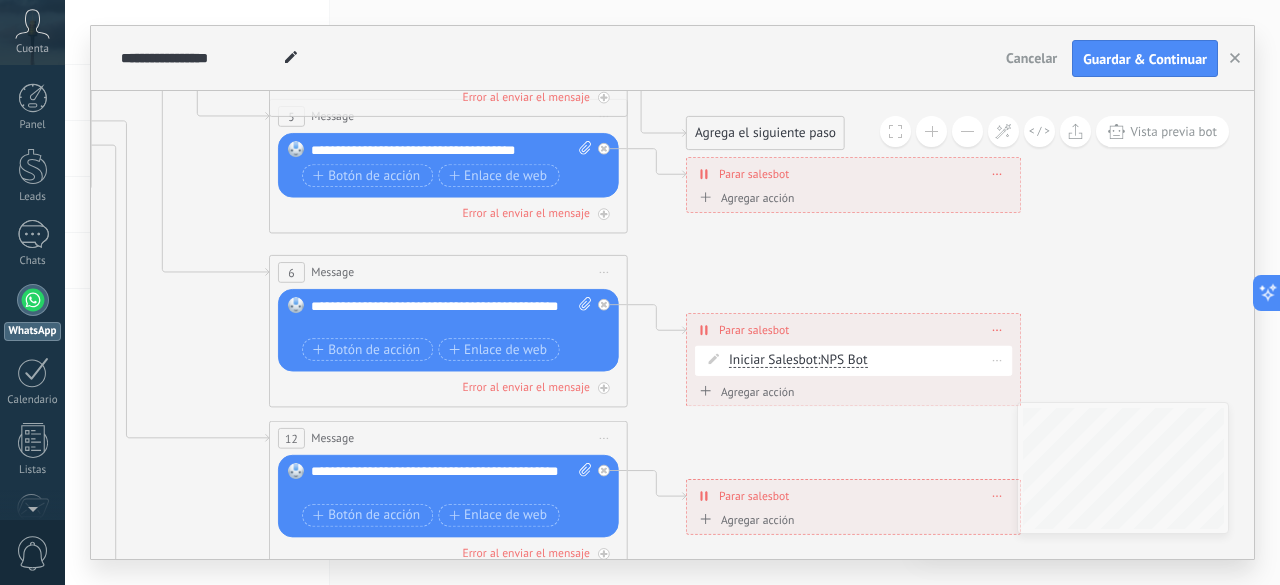 click on "Iniciar Salesbot" at bounding box center [773, 361] 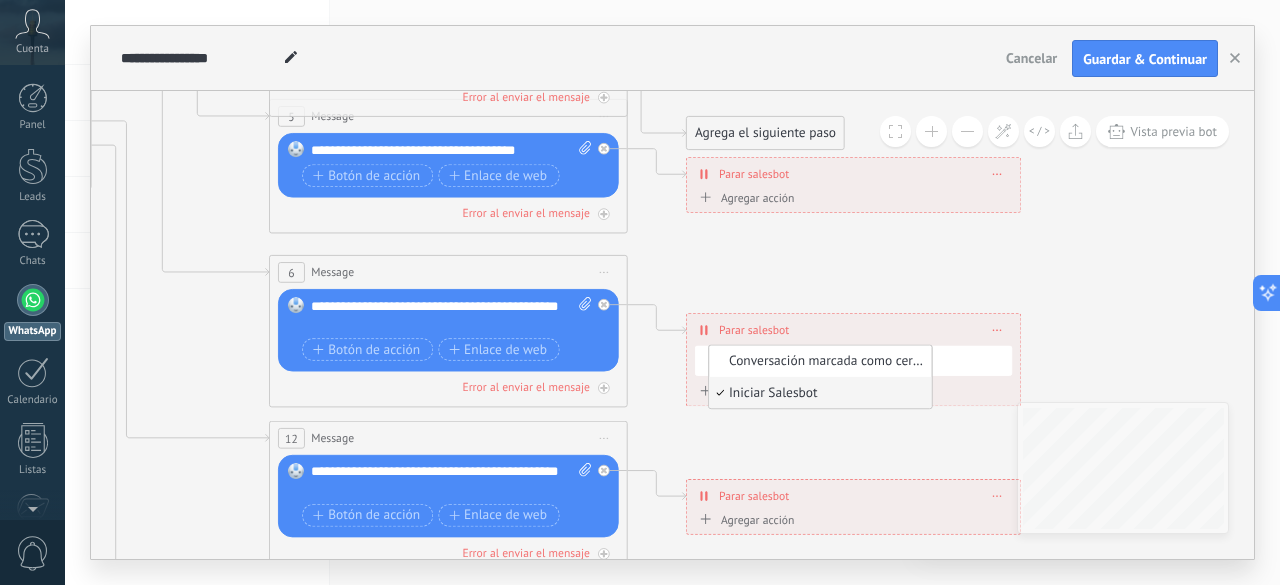 click 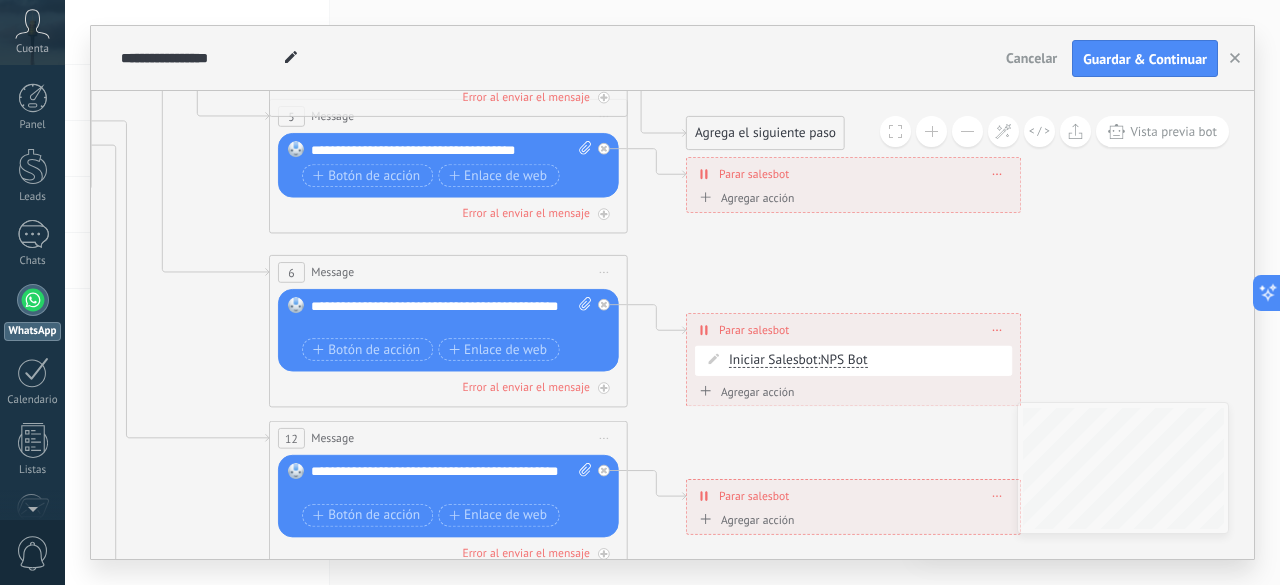 click on "Agregar acción" at bounding box center [745, 391] 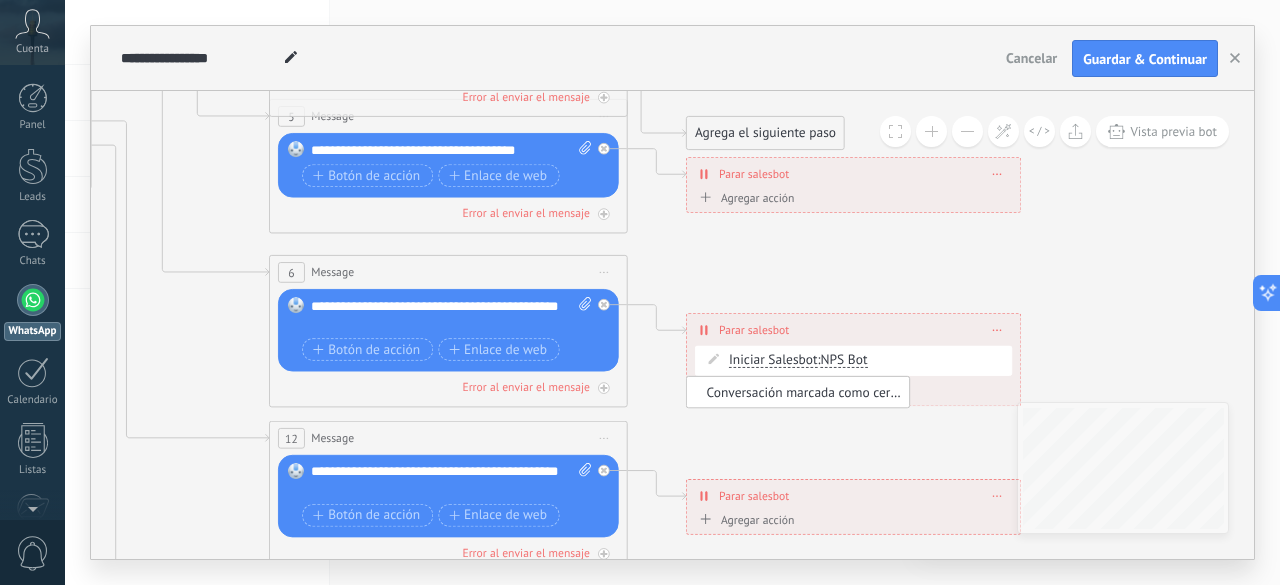 click on "Conversación marcada como cerrada" at bounding box center (795, 392) 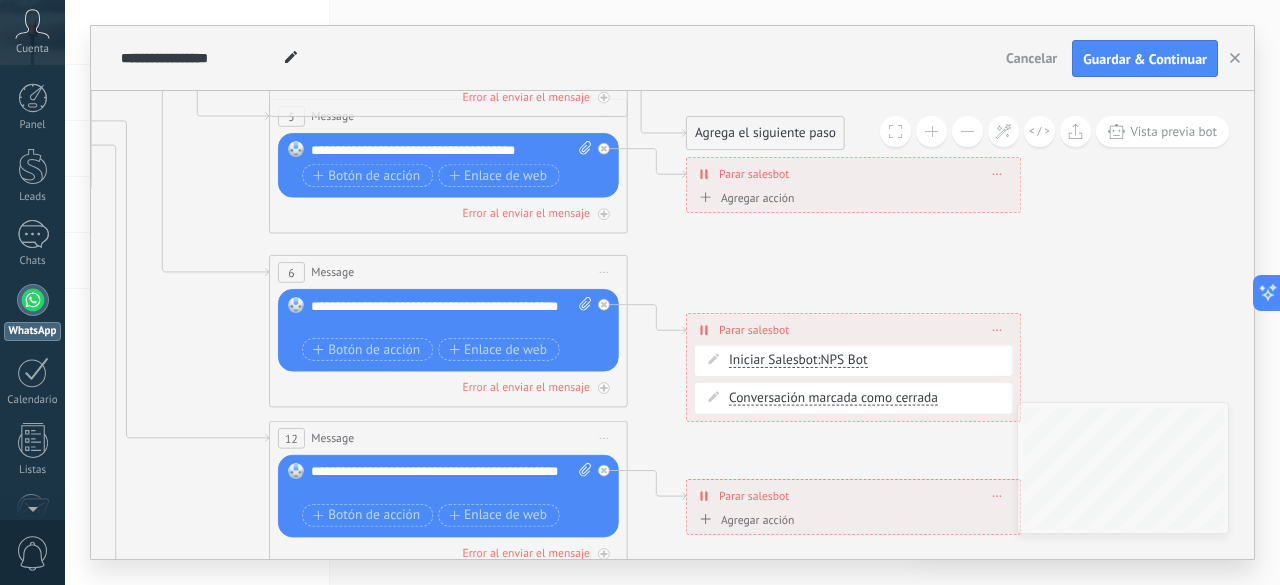 click 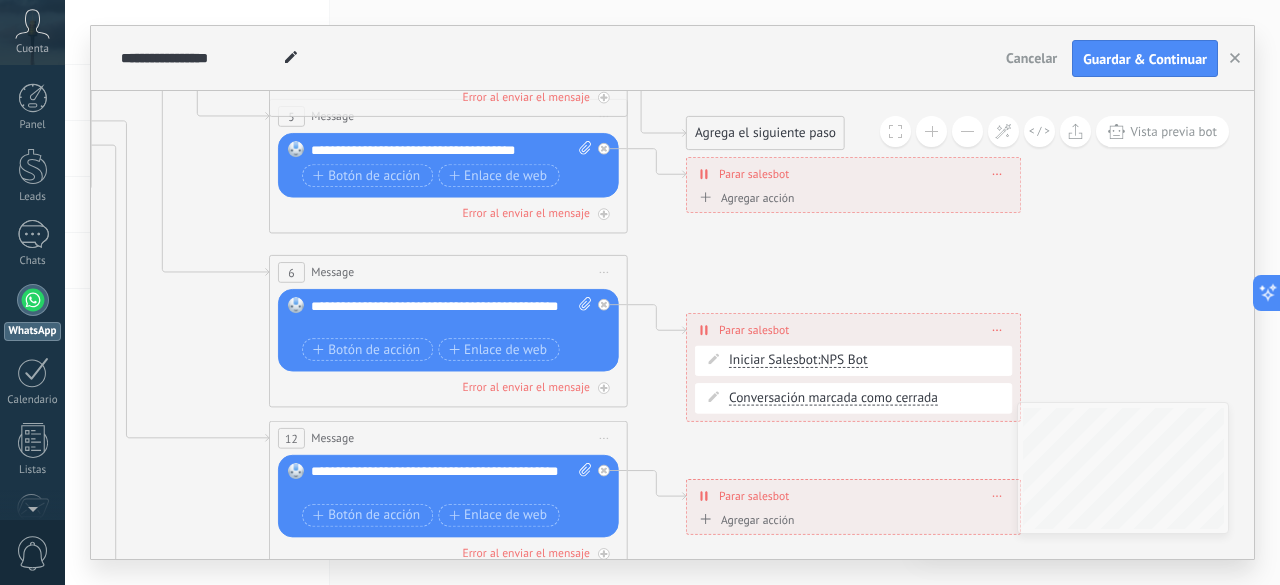 click 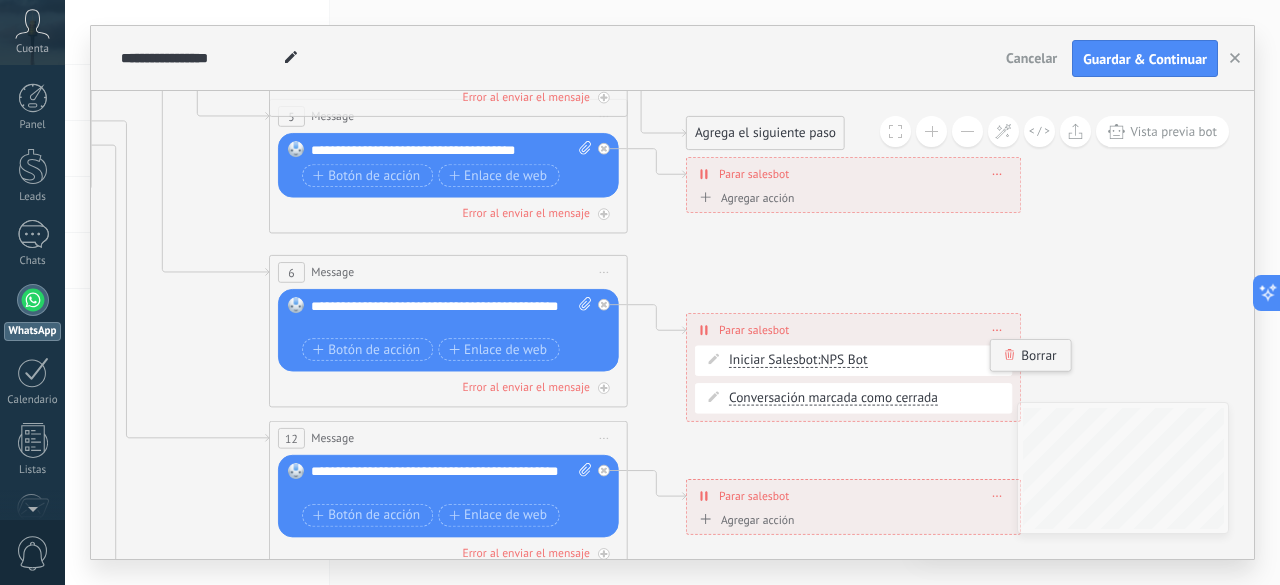 click on "Borrar" at bounding box center (1030, 355) 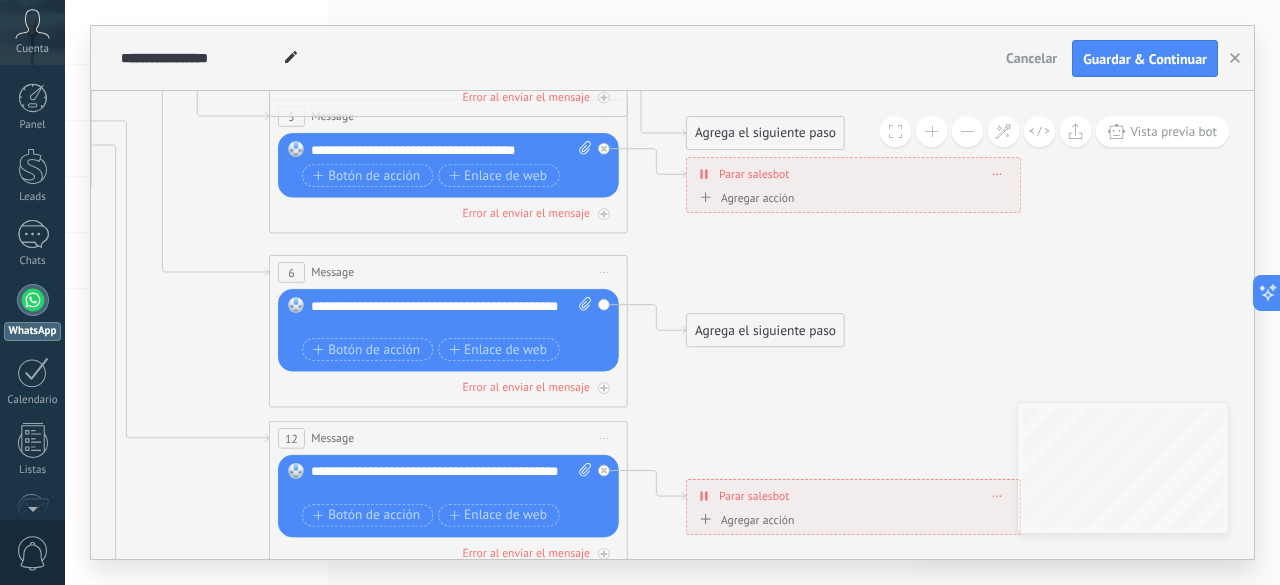 click on "Agrega el siguiente paso" at bounding box center [765, 331] 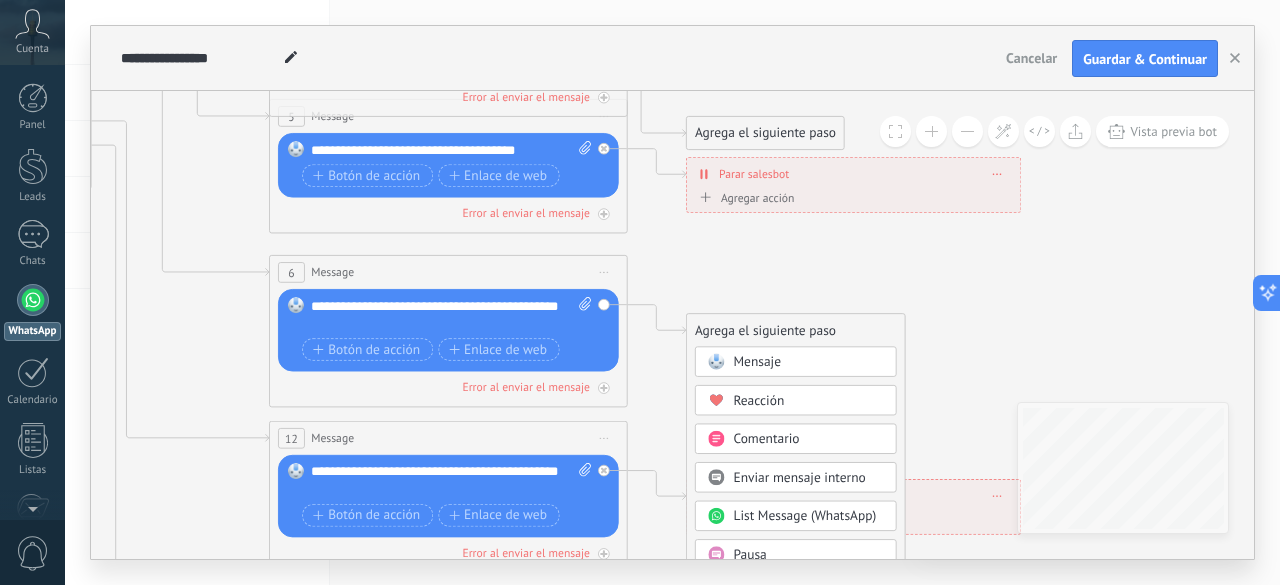 click on "Mensaje" at bounding box center (757, 362) 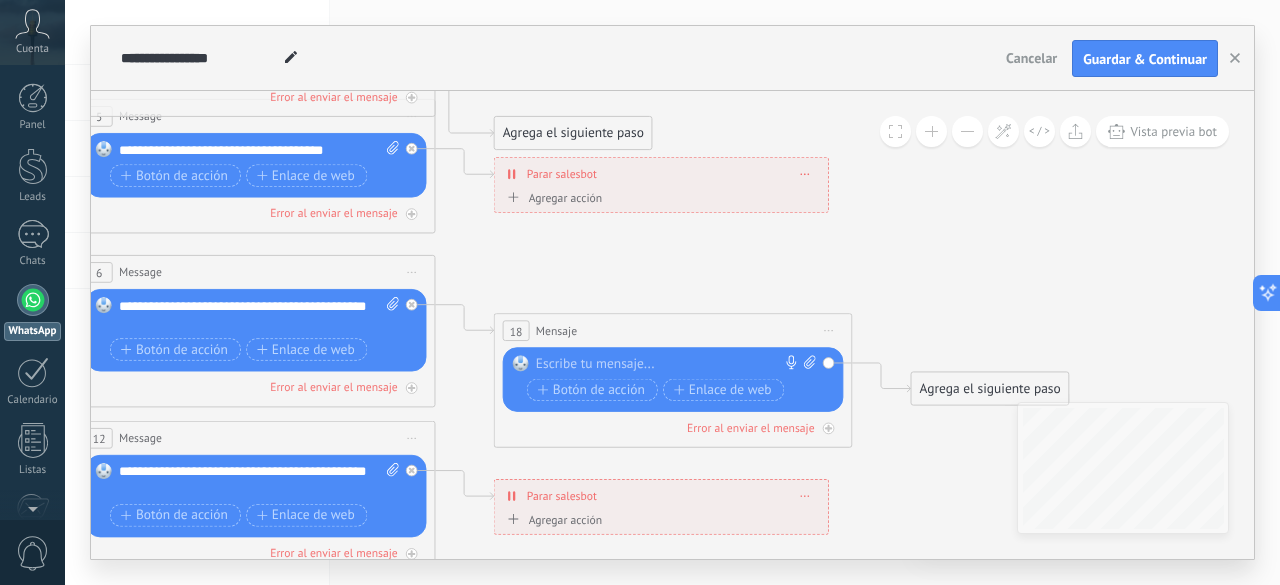 click at bounding box center [669, 365] 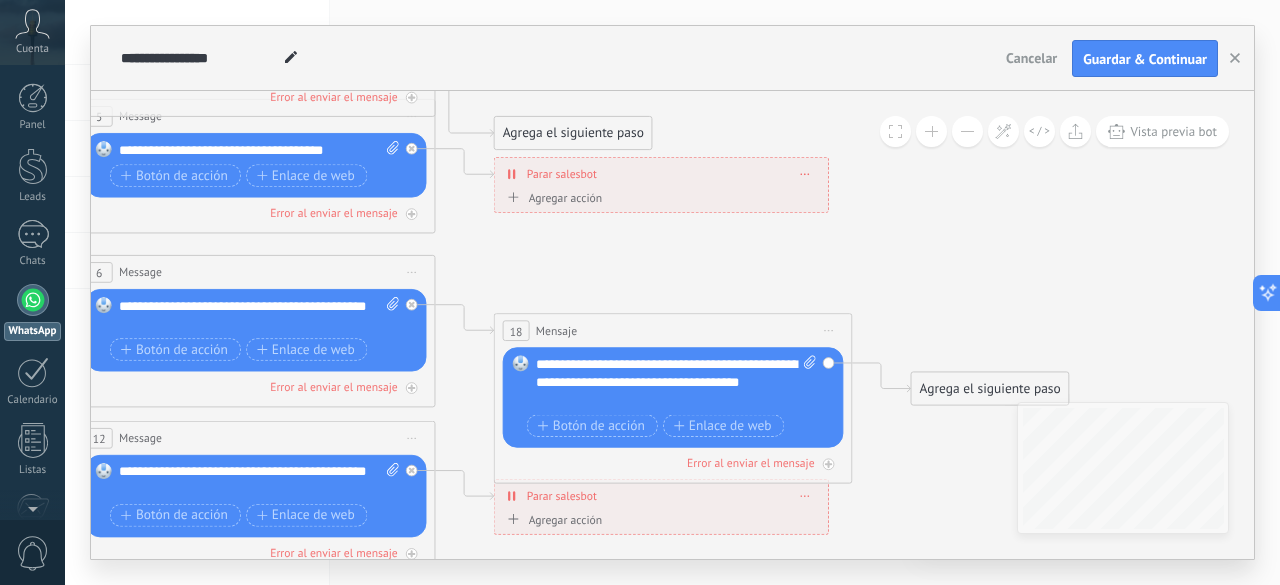 click on "**********" at bounding box center [677, 383] 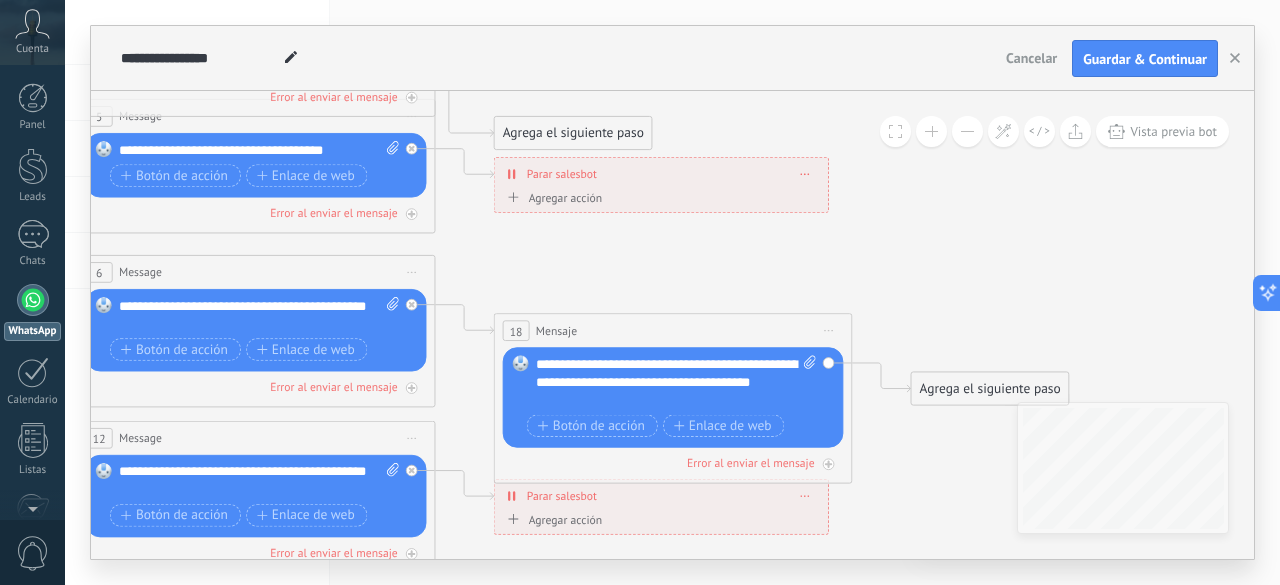 click 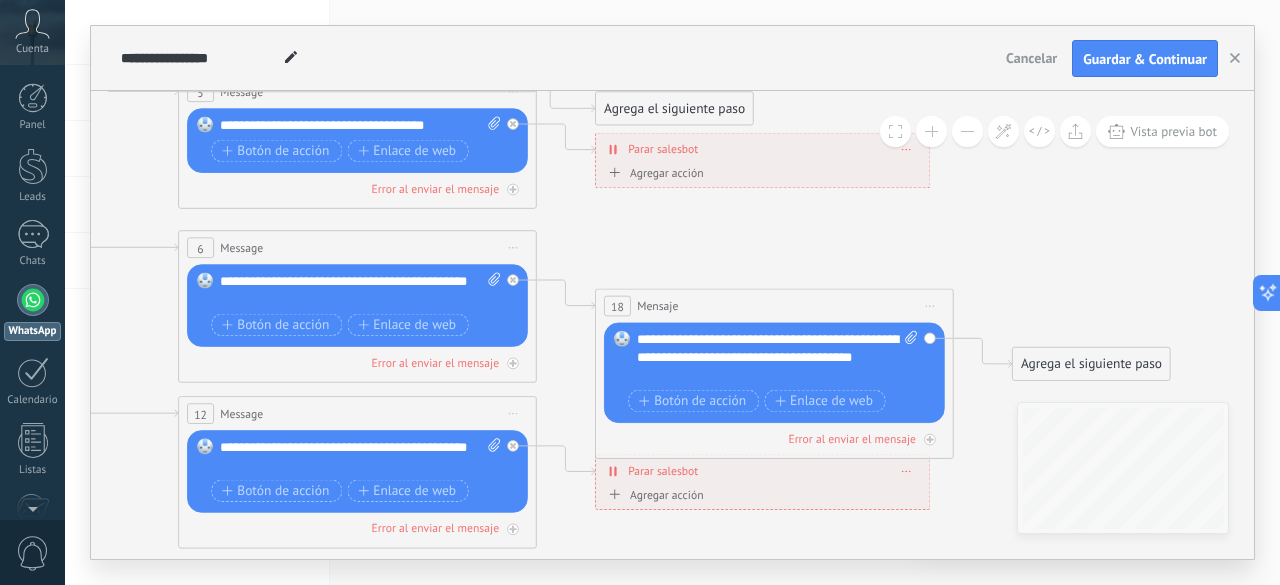 drag, startPoint x: 648, startPoint y: 253, endPoint x: 750, endPoint y: 228, distance: 105.01904 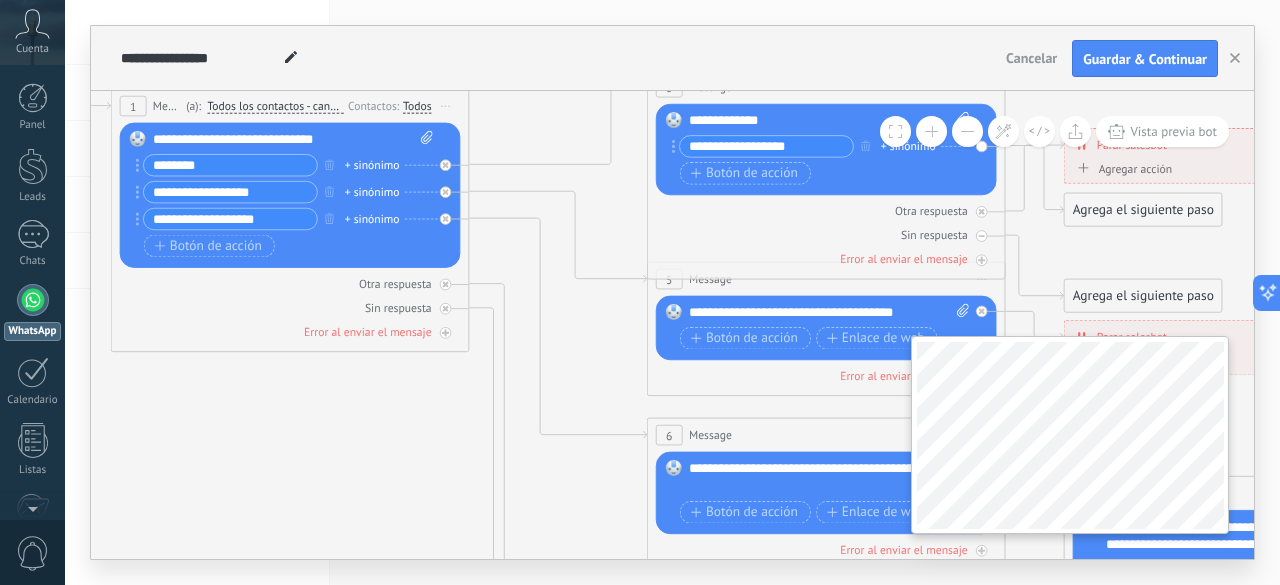 click on "**********" at bounding box center [672, 325] 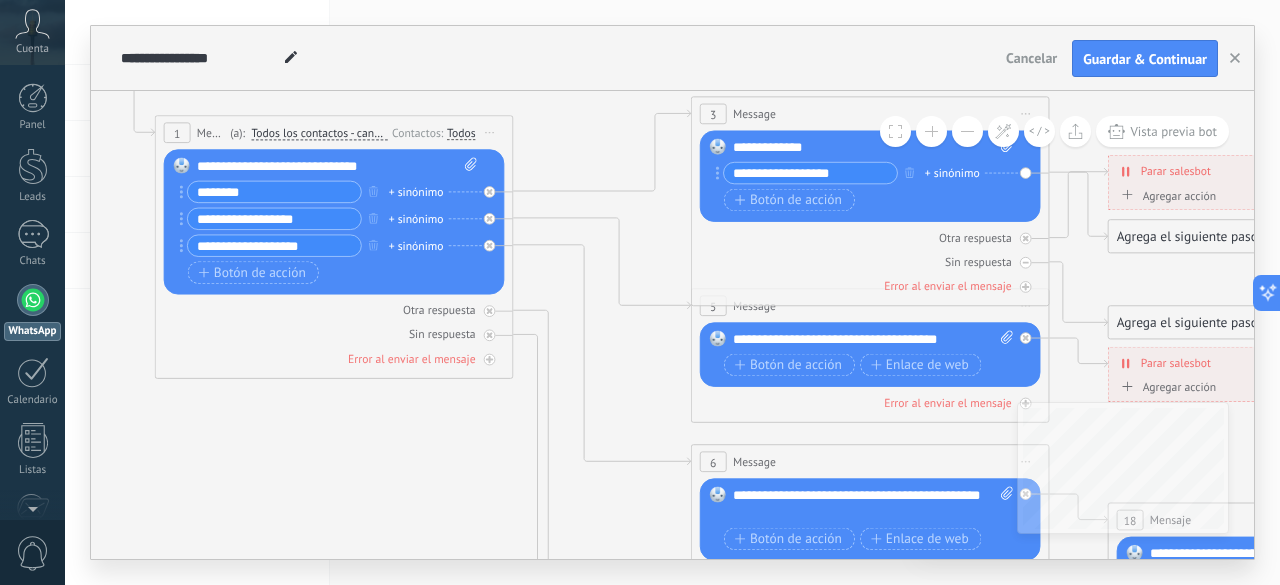 drag, startPoint x: 330, startPoint y: 453, endPoint x: 373, endPoint y: 479, distance: 50.24938 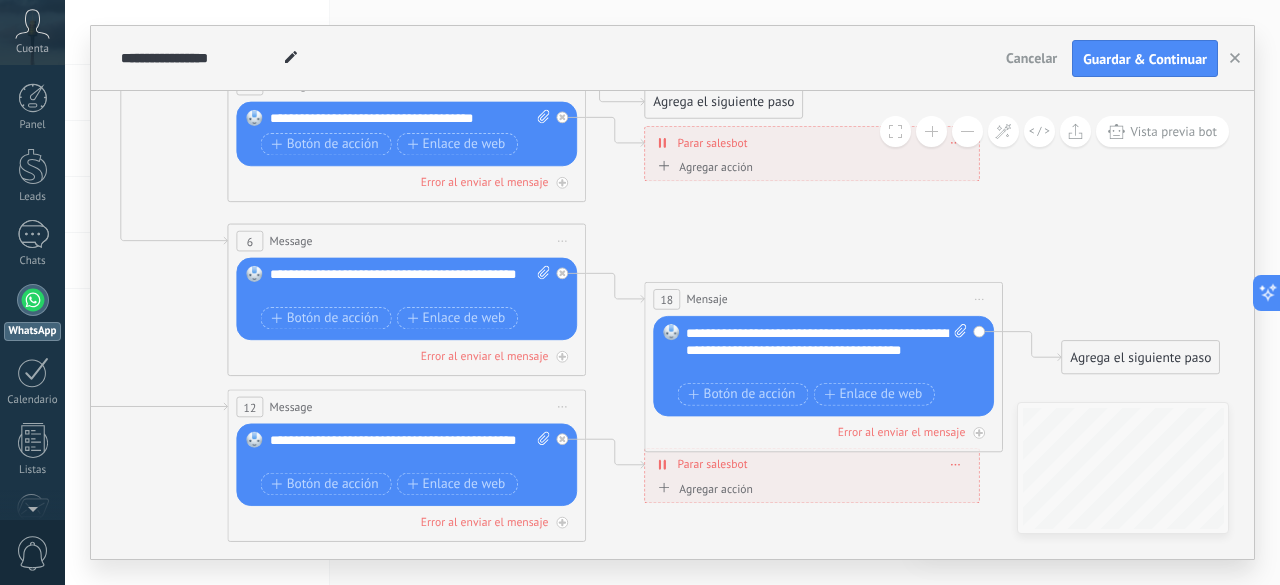 drag, startPoint x: 1100, startPoint y: 307, endPoint x: 637, endPoint y: 86, distance: 513.04 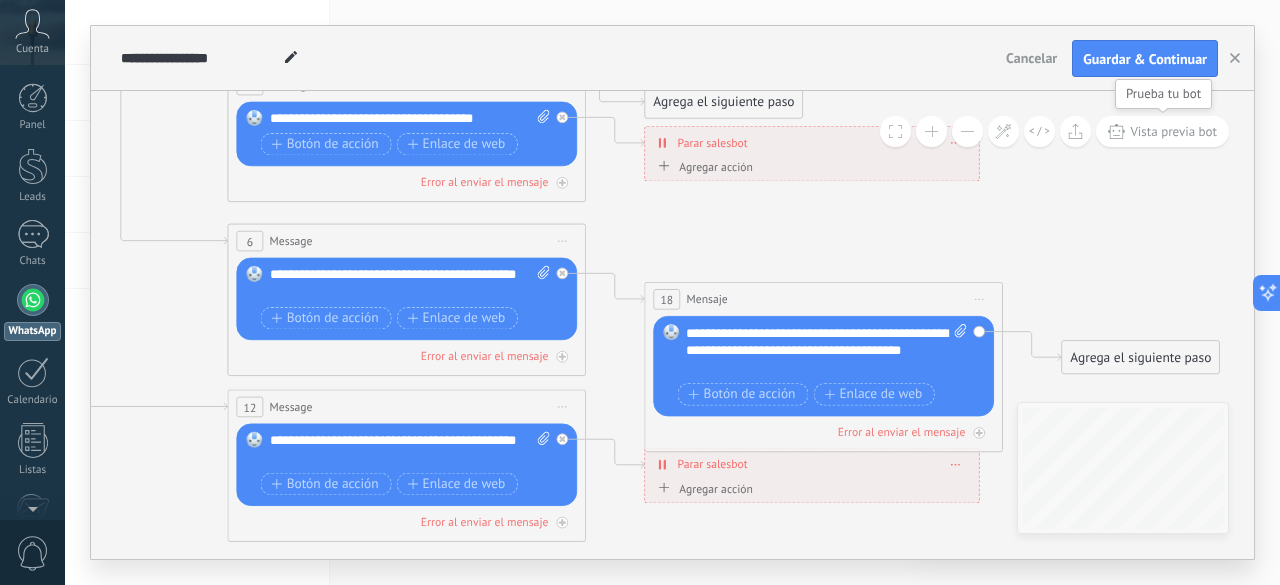 click on "Vista previa bot" at bounding box center [1162, 131] 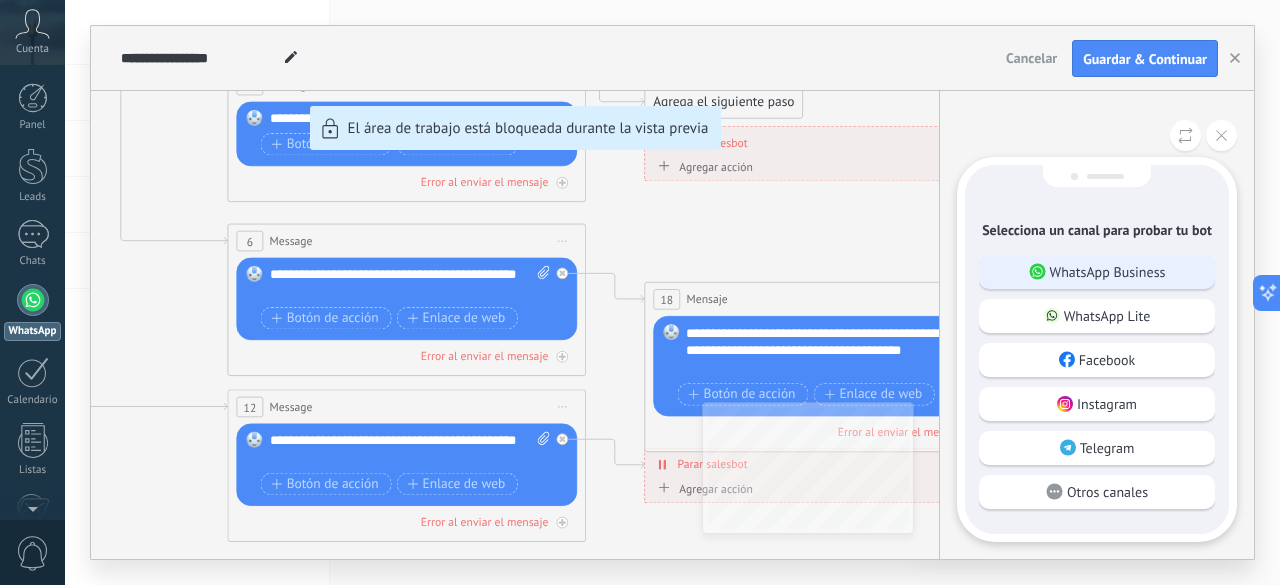 click on "WhatsApp Business" at bounding box center (1108, 272) 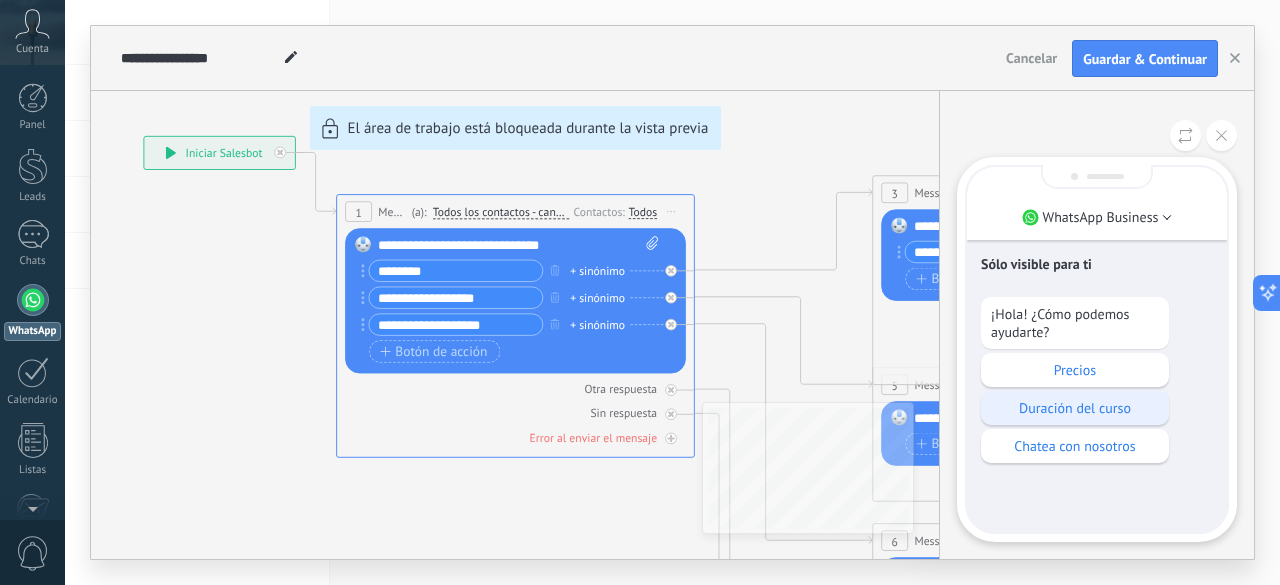 click on "Duración del curso" at bounding box center [1075, 408] 